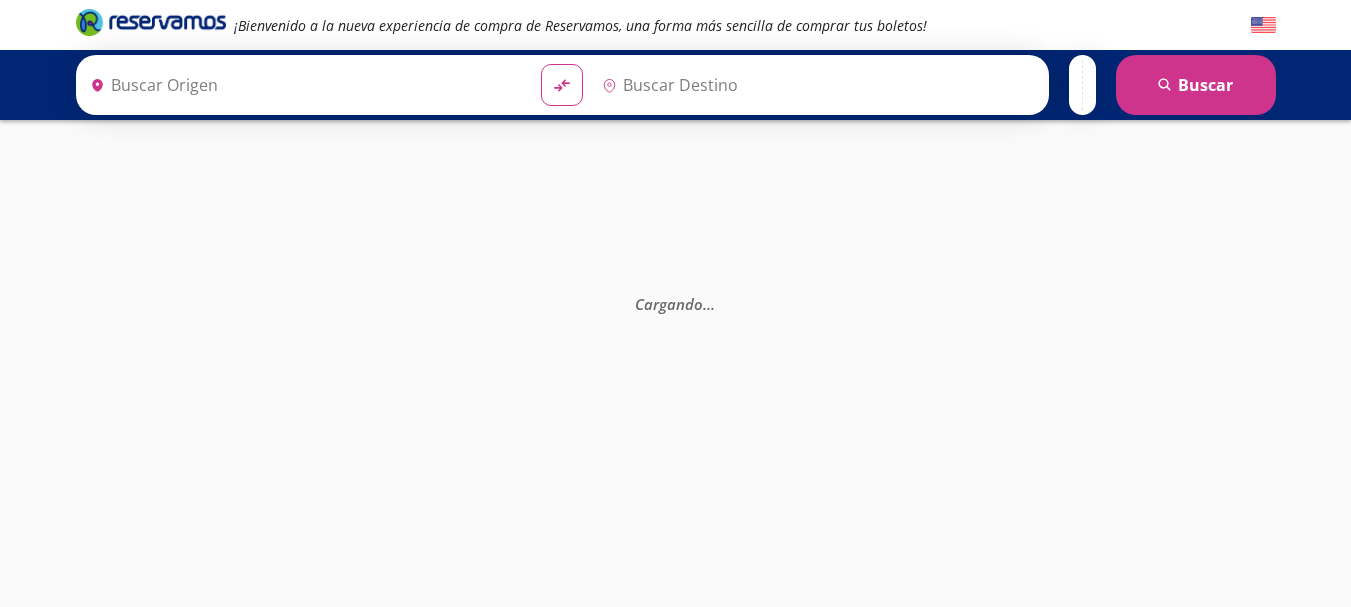 scroll, scrollTop: 0, scrollLeft: 0, axis: both 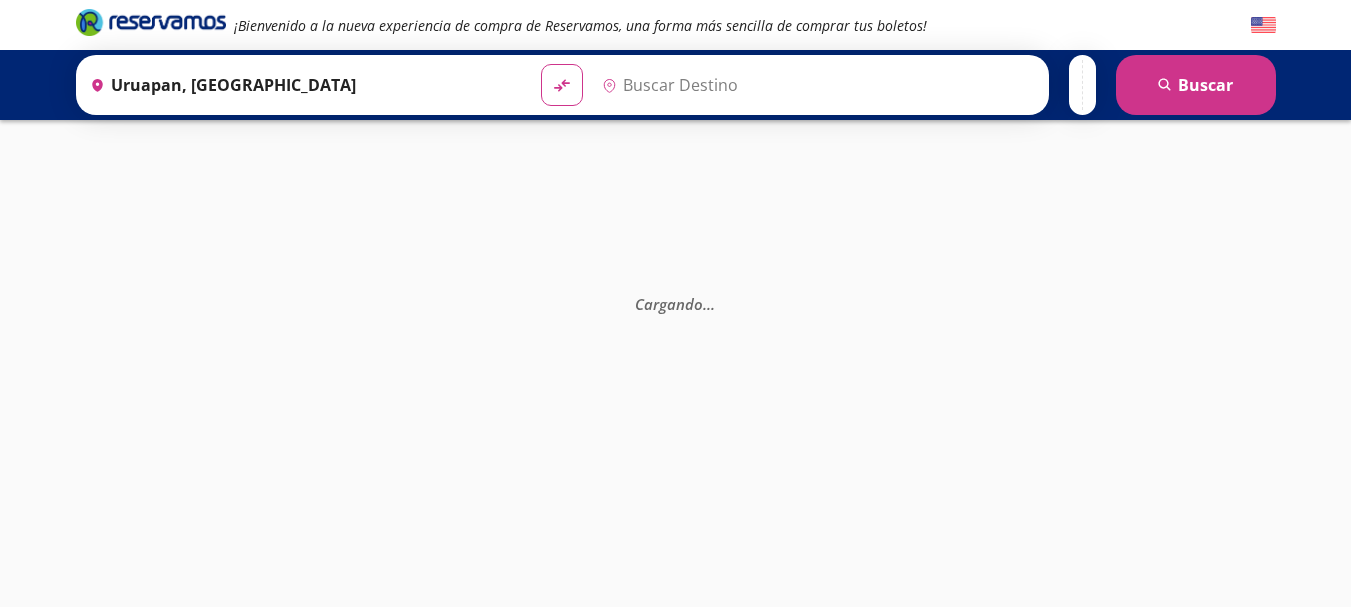 type on "[GEOGRAPHIC_DATA], [GEOGRAPHIC_DATA]" 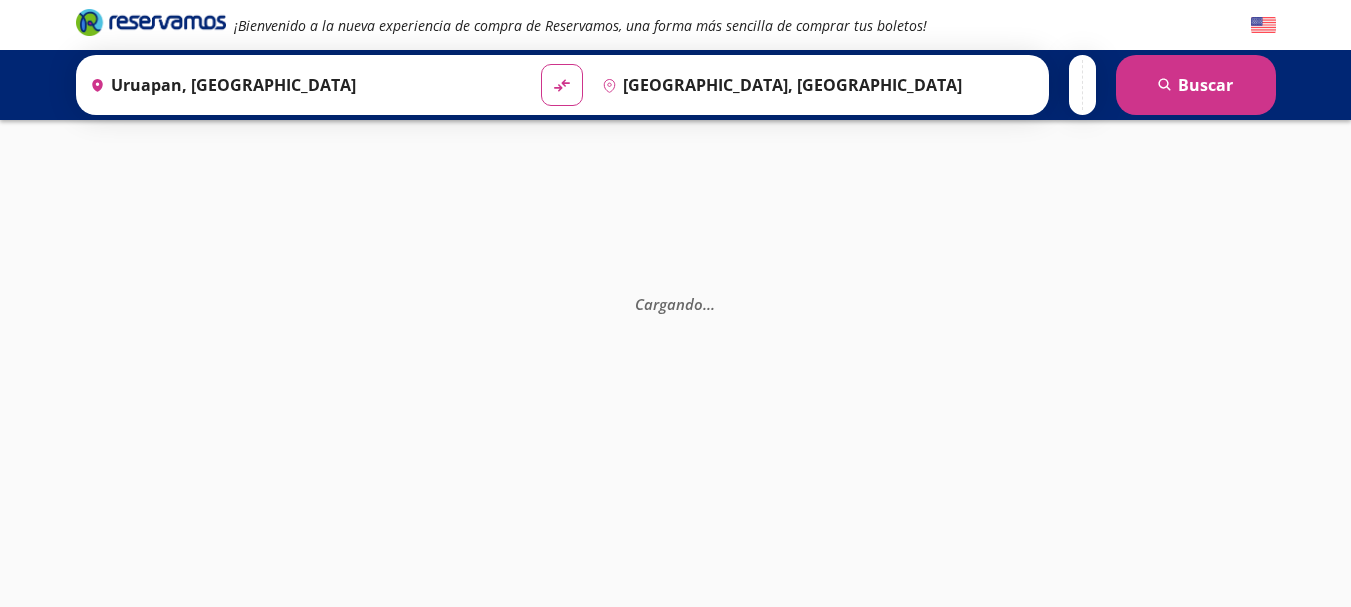 scroll, scrollTop: 0, scrollLeft: 0, axis: both 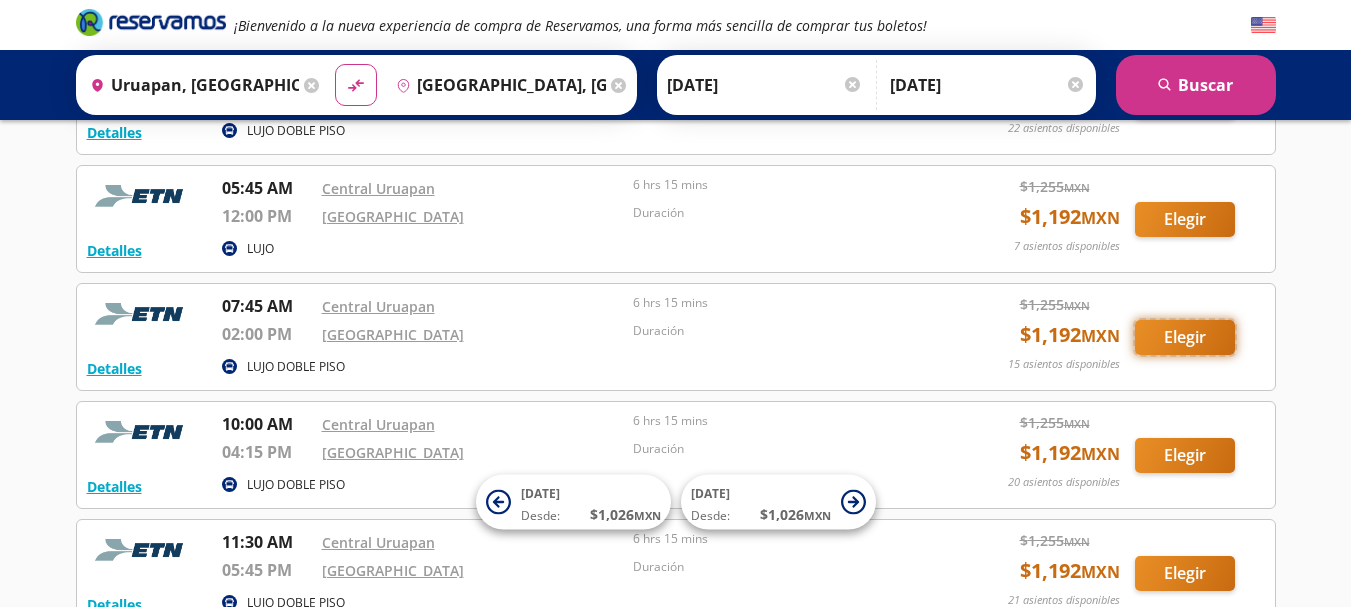 click on "Elegir" at bounding box center [1185, 337] 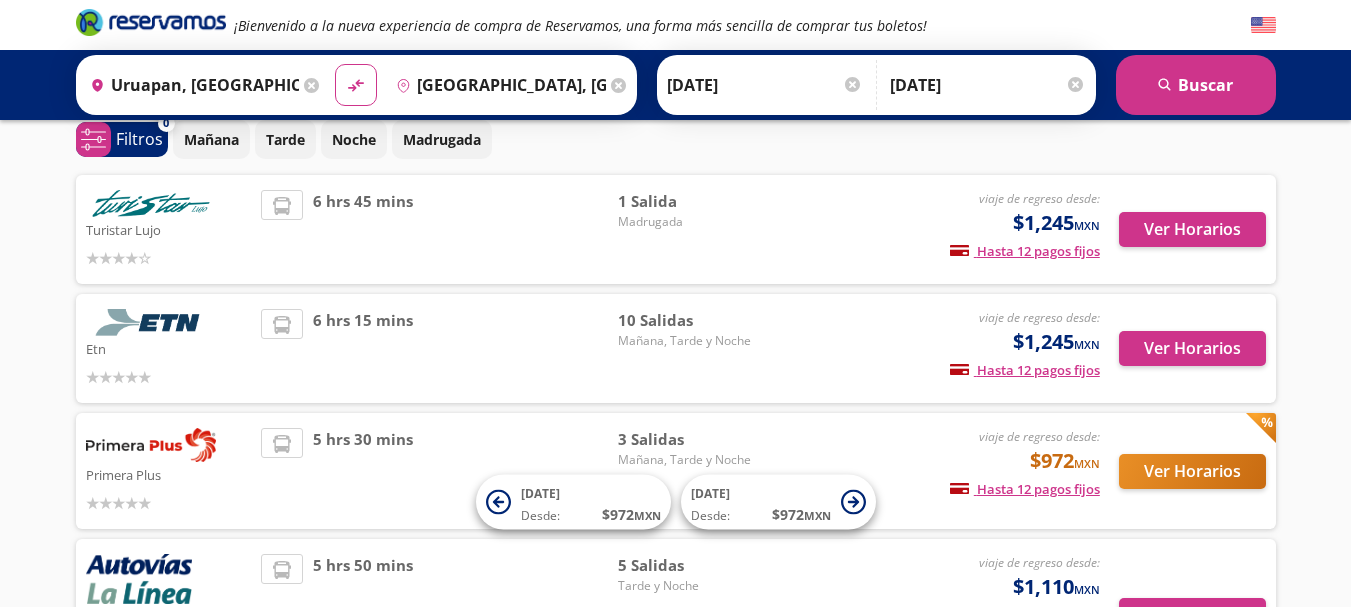 scroll, scrollTop: 100, scrollLeft: 0, axis: vertical 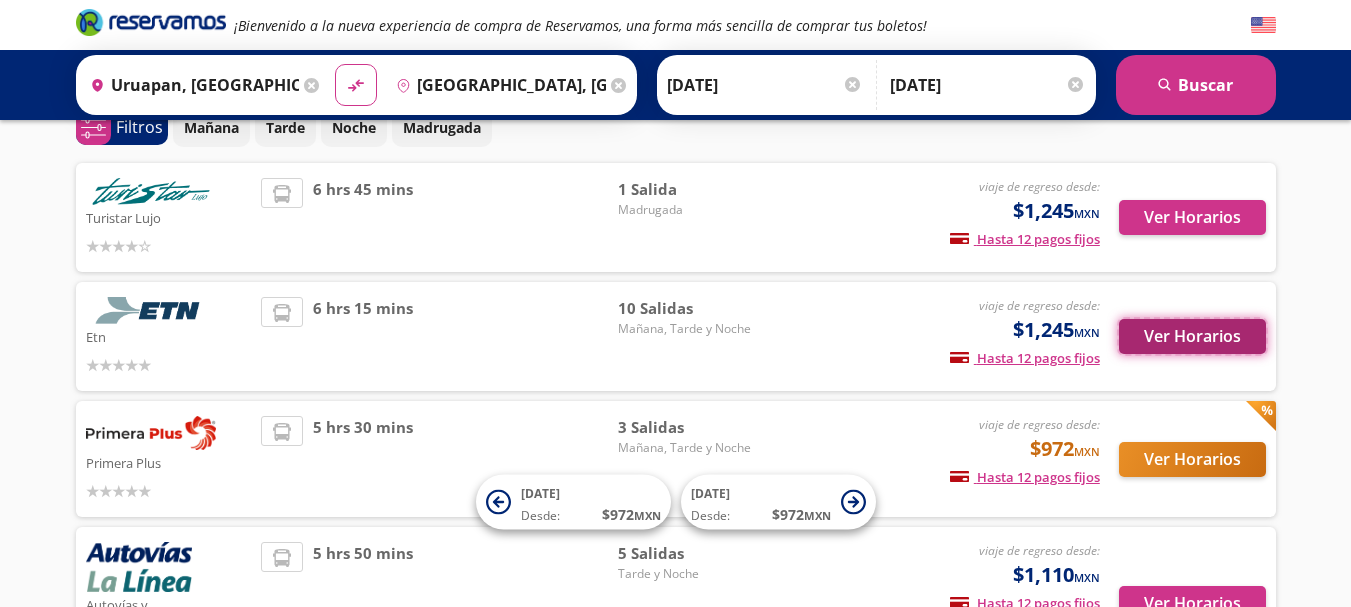 click on "Ver Horarios" at bounding box center [1192, 336] 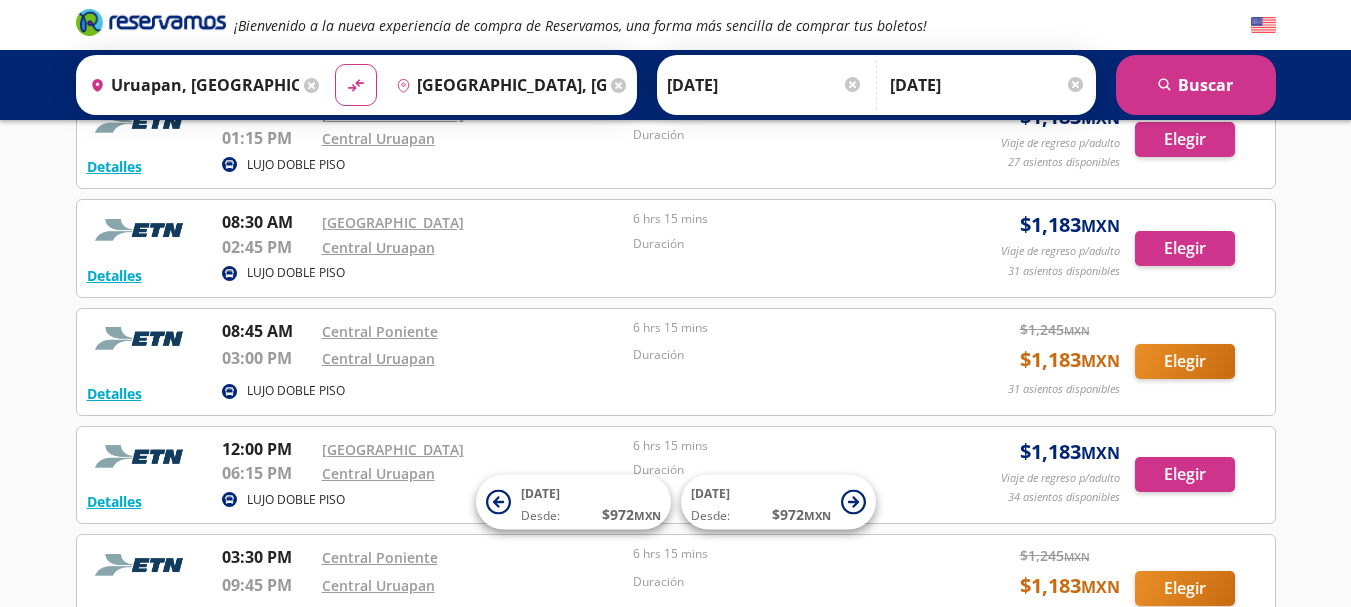 scroll, scrollTop: 400, scrollLeft: 0, axis: vertical 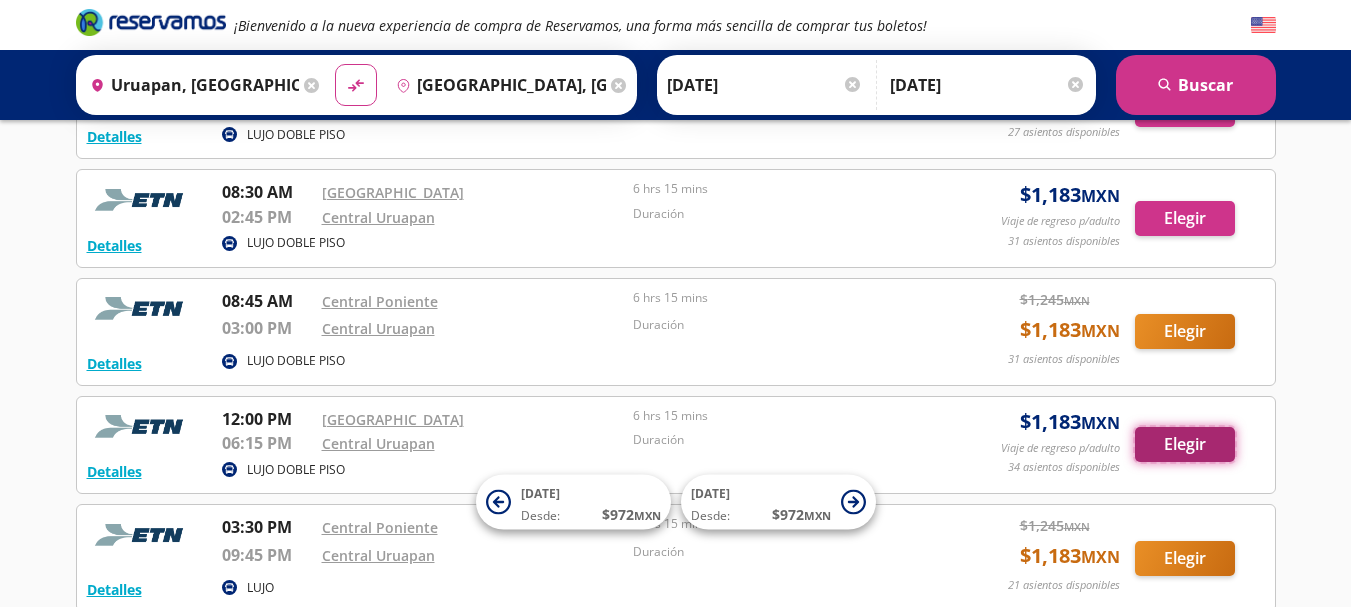 click on "Elegir" at bounding box center [1185, 444] 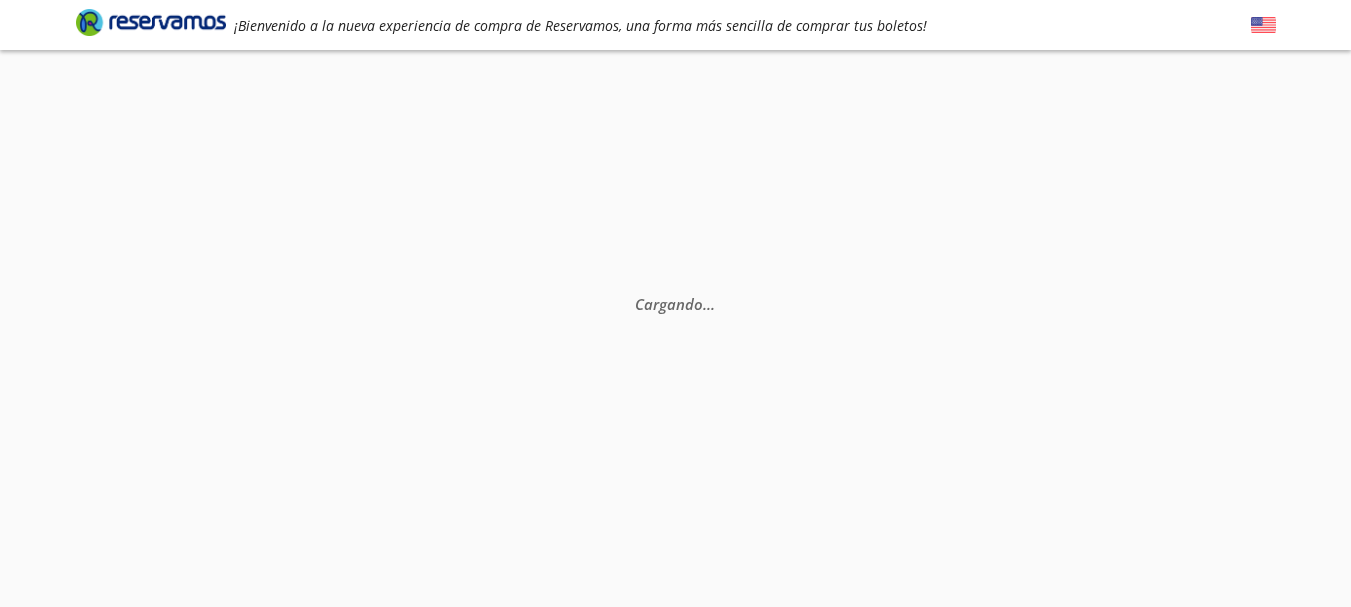 scroll, scrollTop: 0, scrollLeft: 0, axis: both 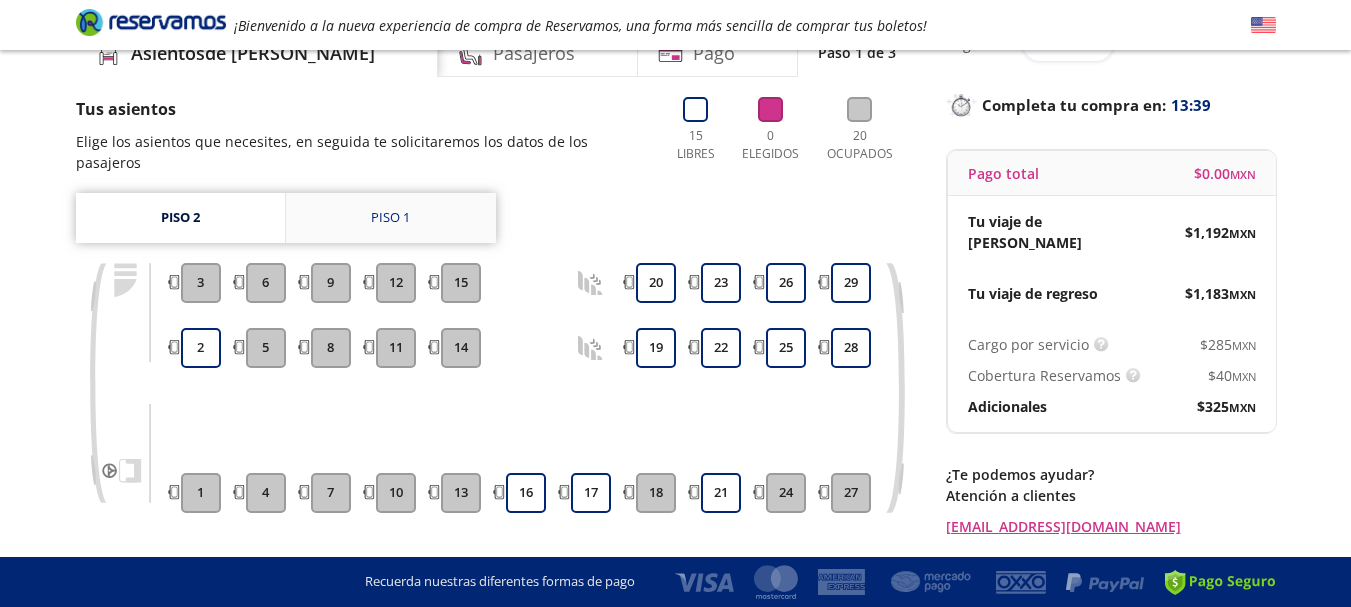 click on "Piso 1" at bounding box center (390, 218) 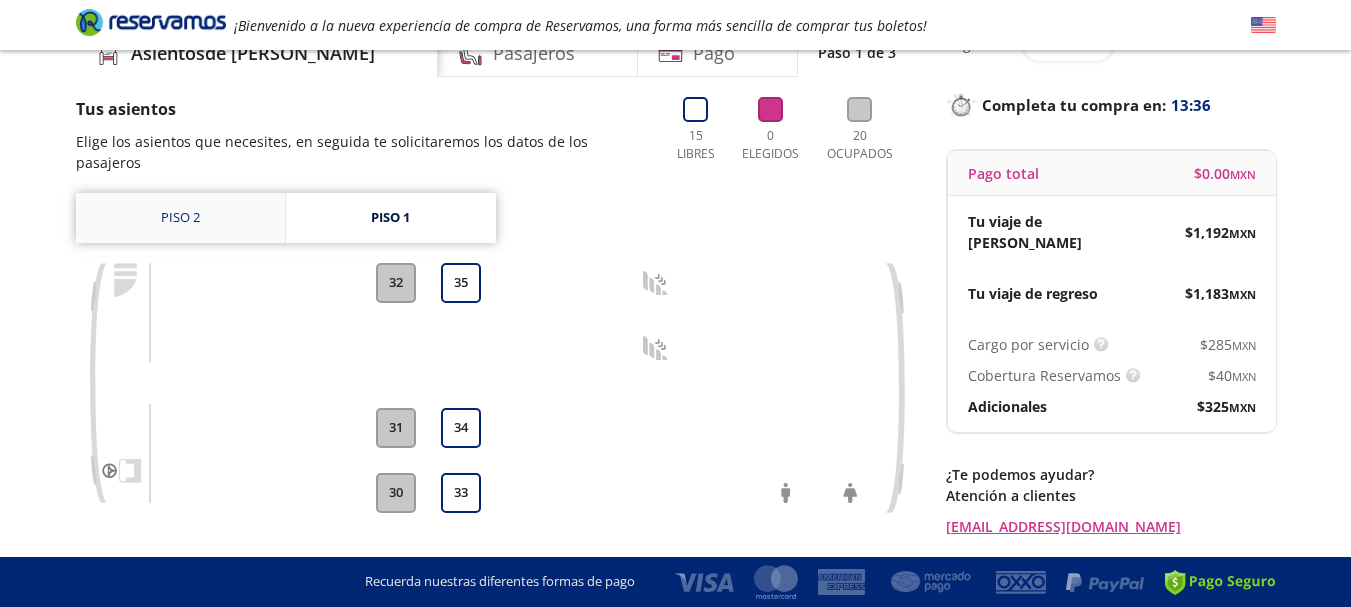 click on "Piso 2" at bounding box center (180, 218) 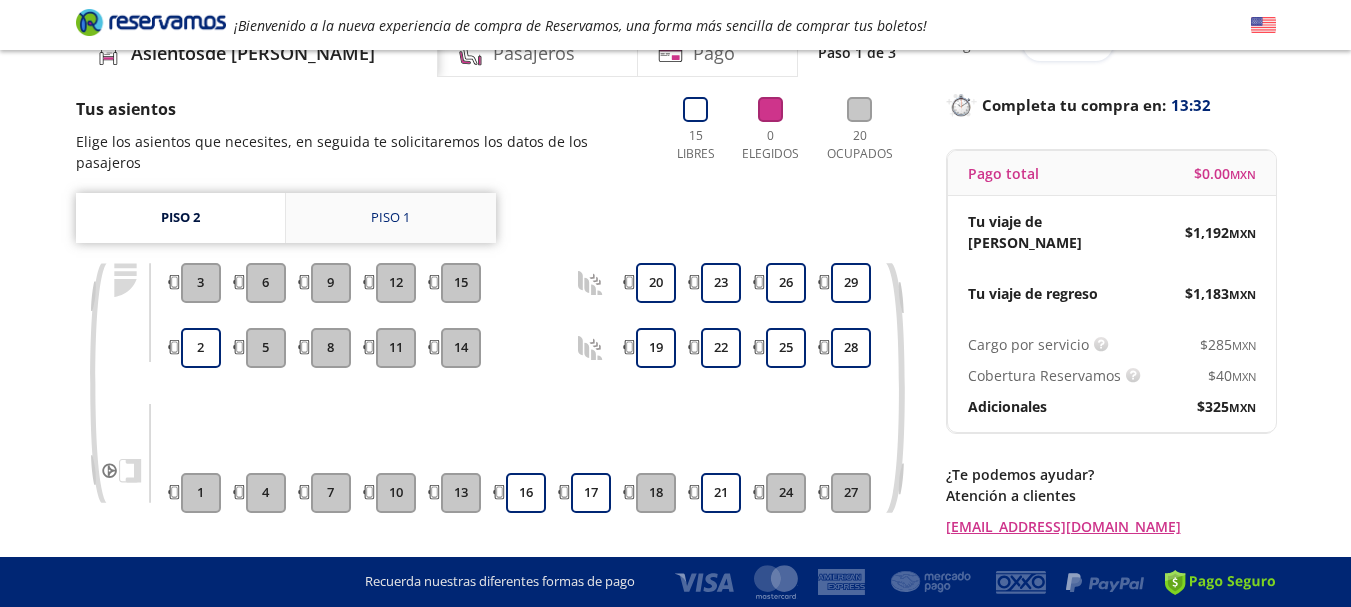 click on "Piso 1" at bounding box center (390, 218) 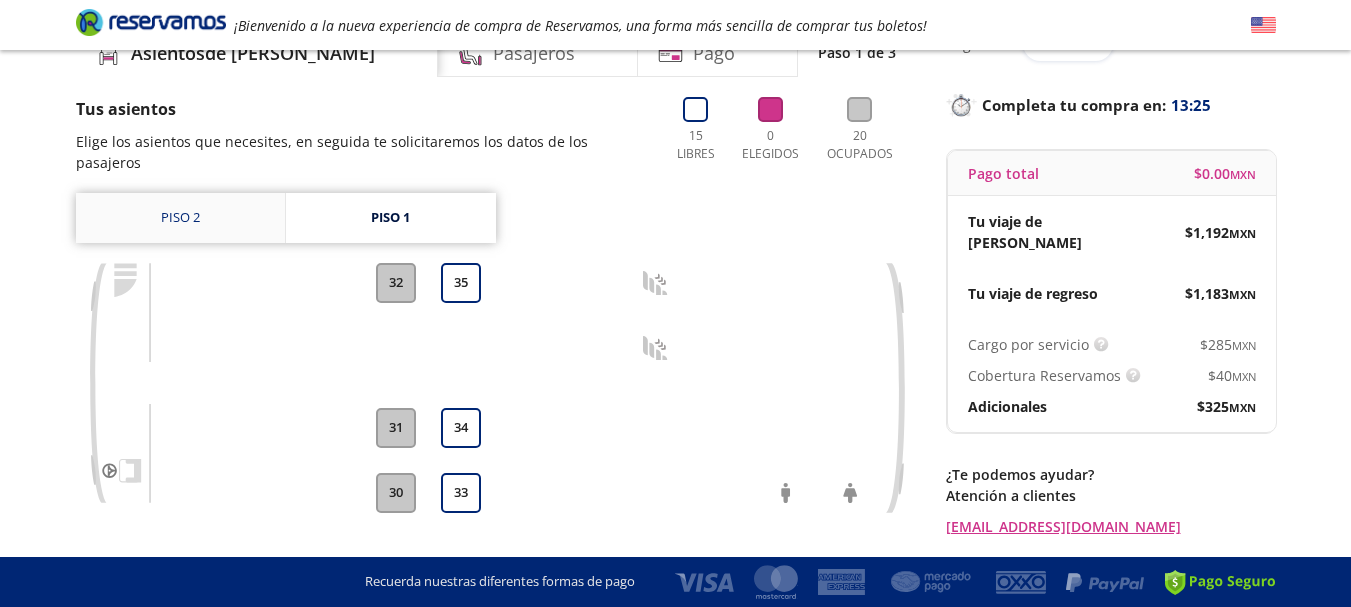 click on "Piso 2" at bounding box center (180, 218) 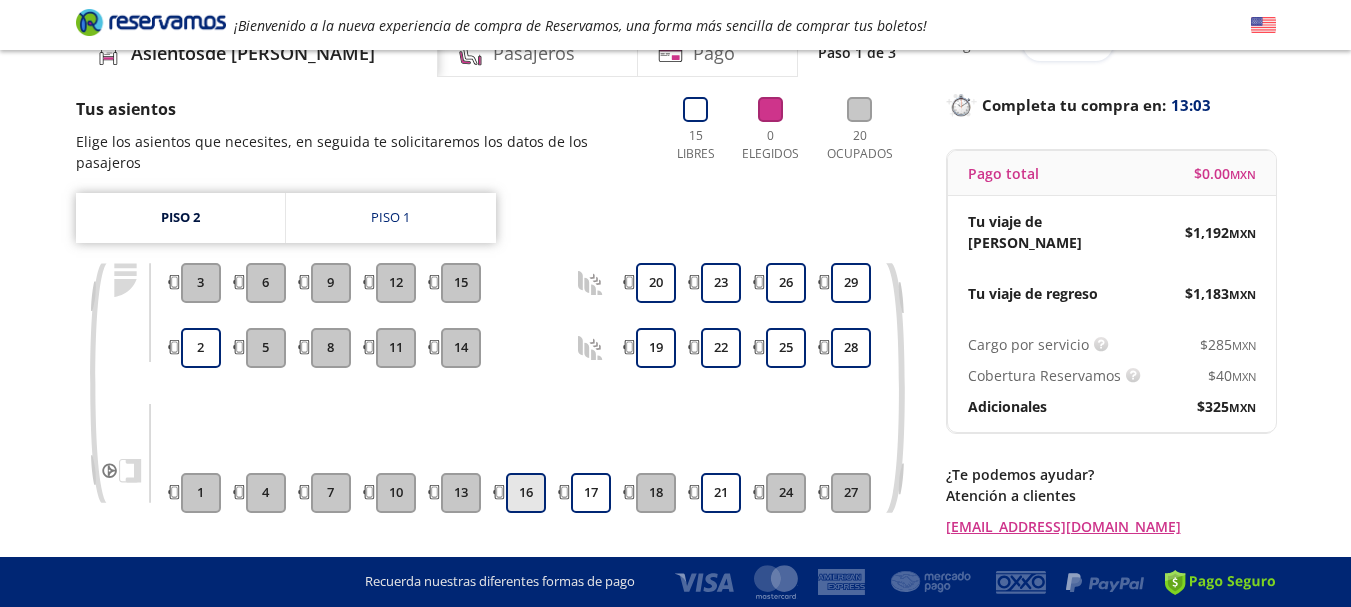 click on "16" at bounding box center (526, 493) 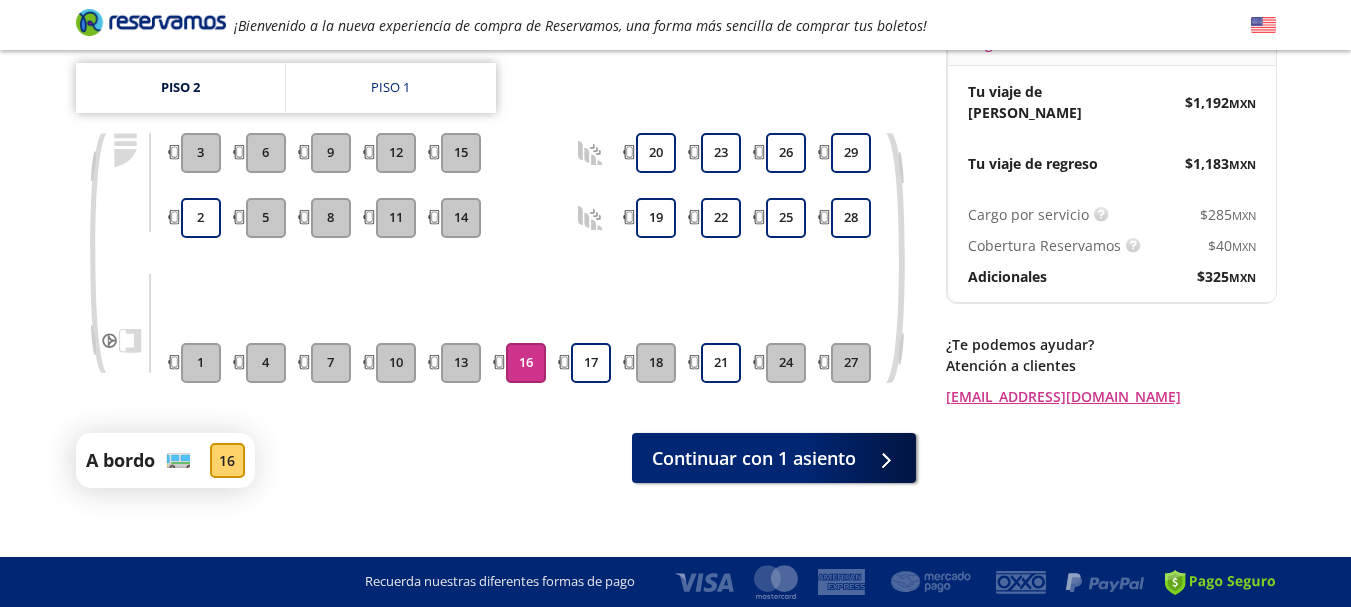 scroll, scrollTop: 231, scrollLeft: 0, axis: vertical 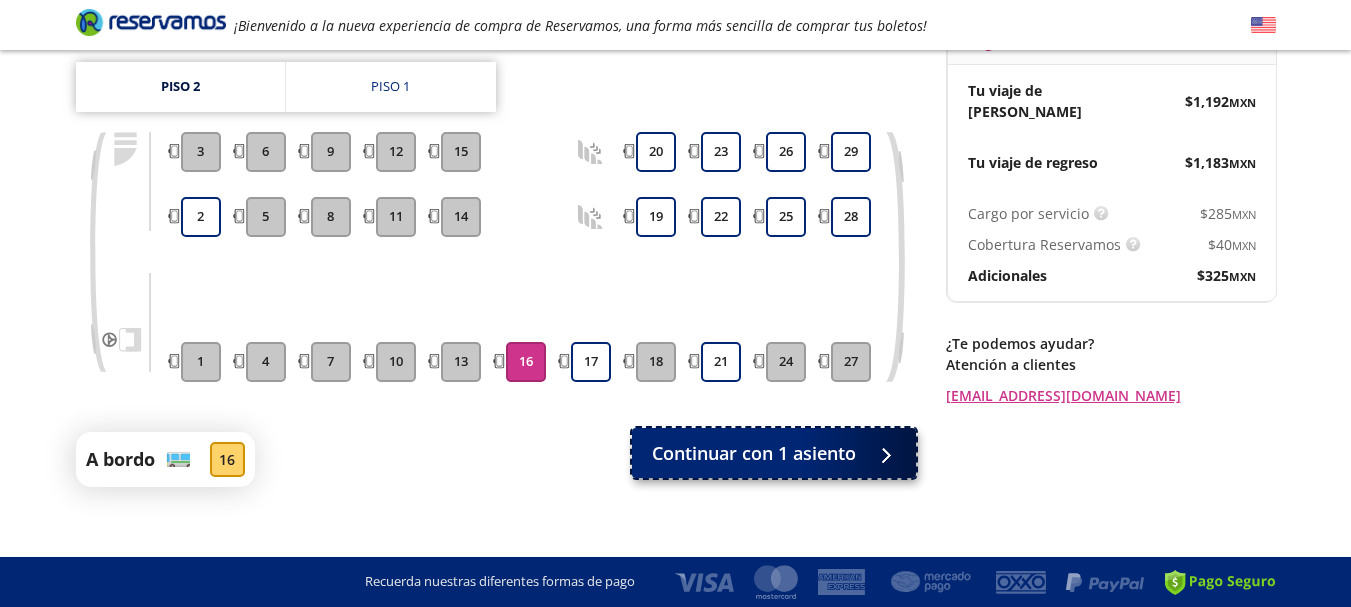 click on "Continuar con 1 asiento" at bounding box center (754, 453) 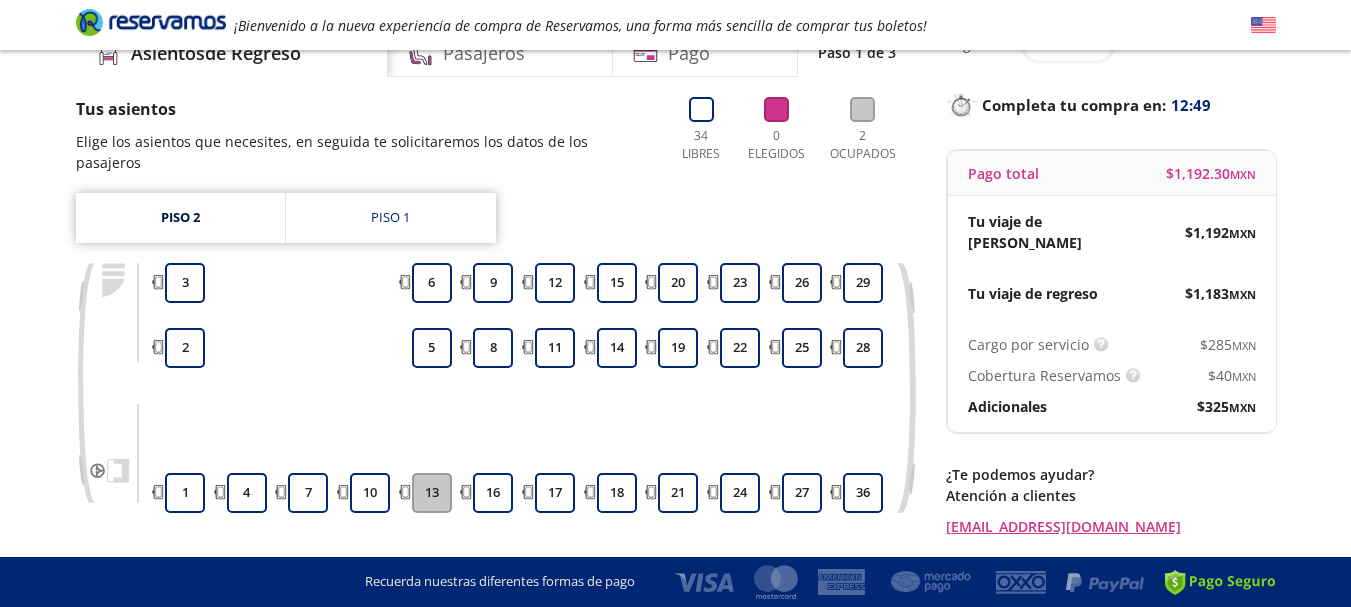 scroll, scrollTop: 200, scrollLeft: 0, axis: vertical 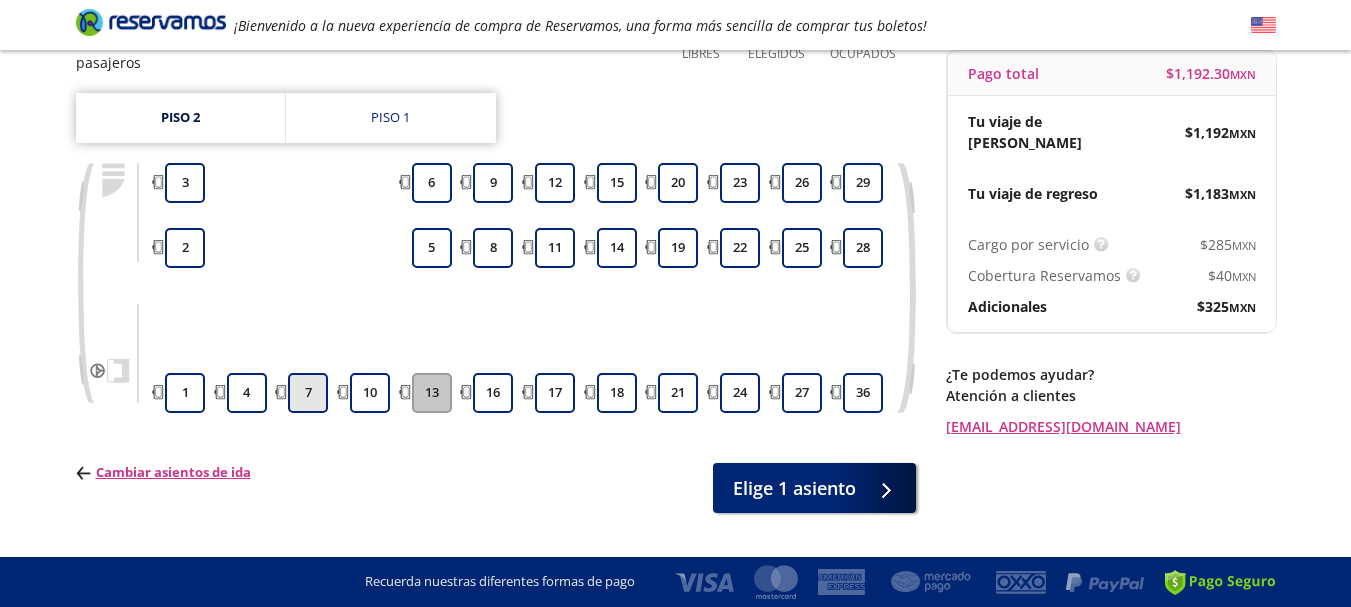 click on "7" at bounding box center [308, 393] 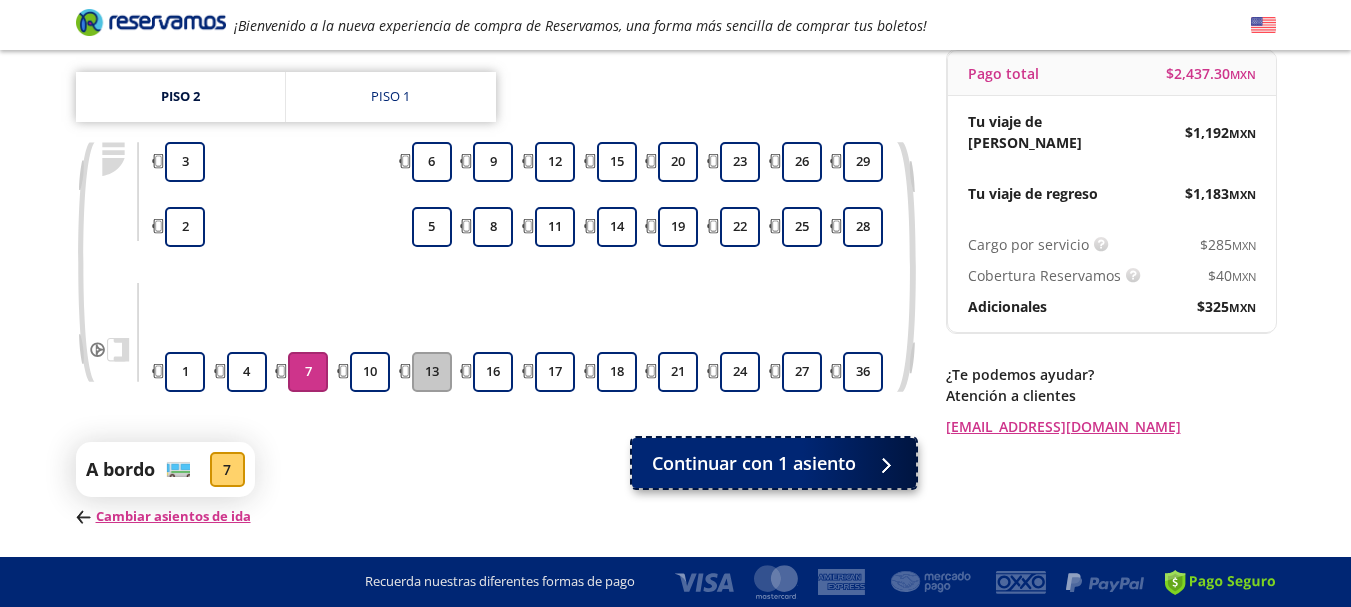 click on "Continuar con 1 asiento" at bounding box center [754, 463] 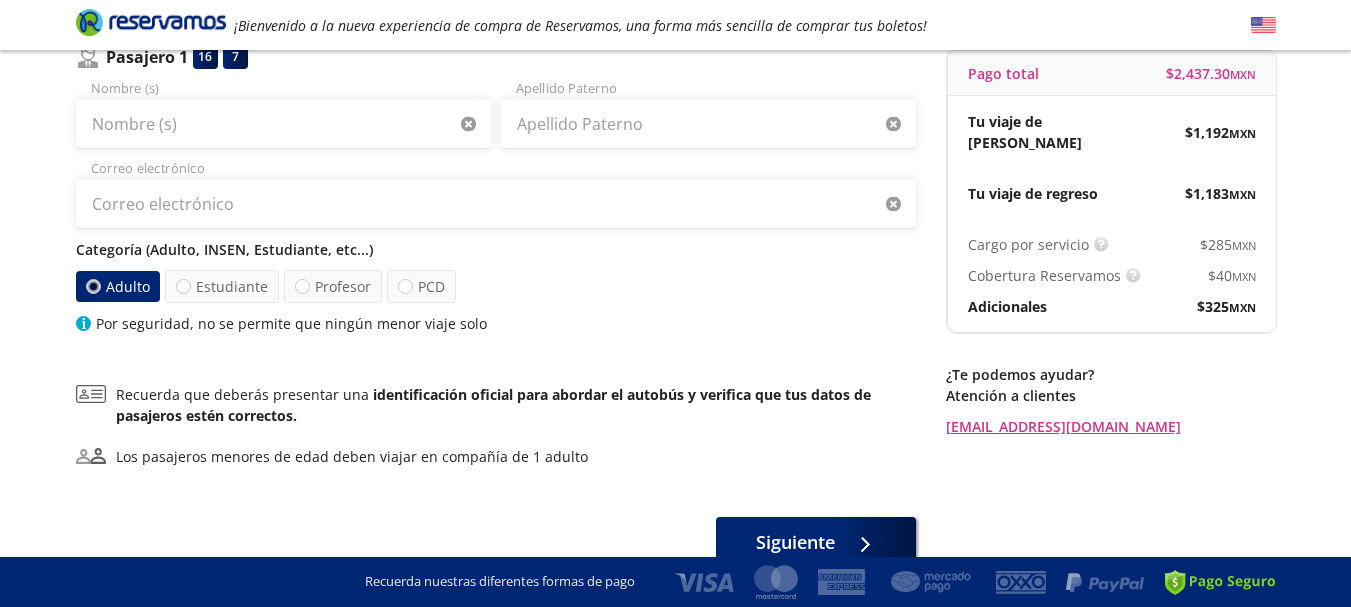 scroll, scrollTop: 0, scrollLeft: 0, axis: both 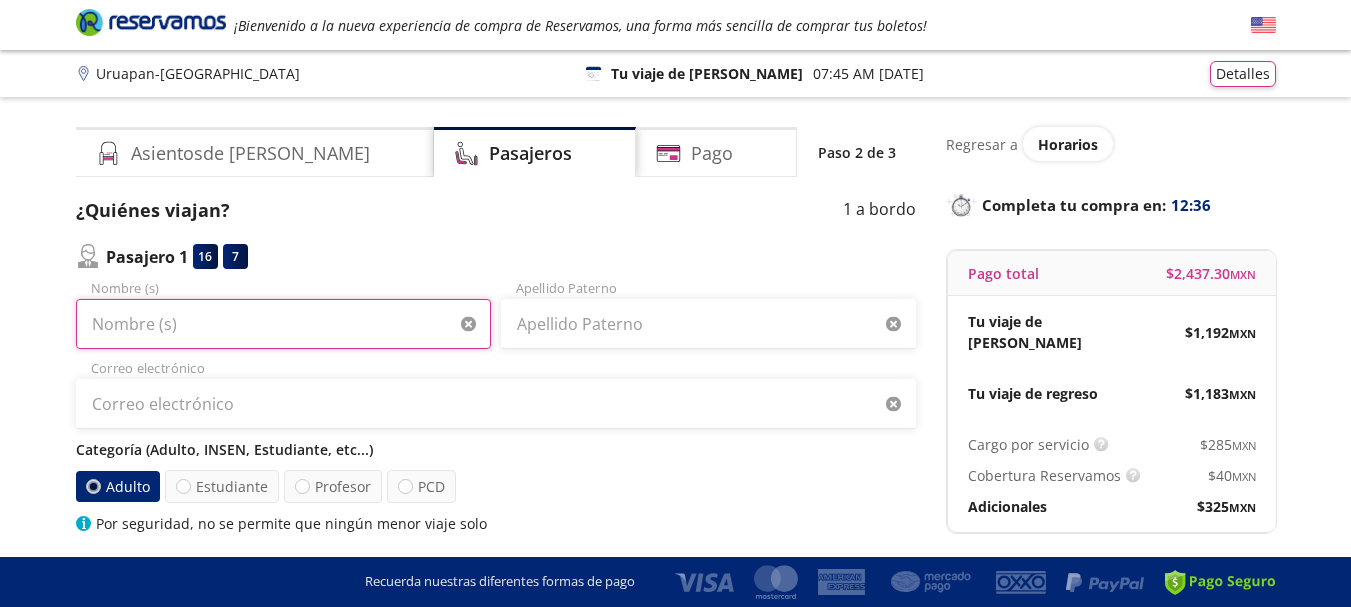 click on "Nombre (s)" at bounding box center [283, 324] 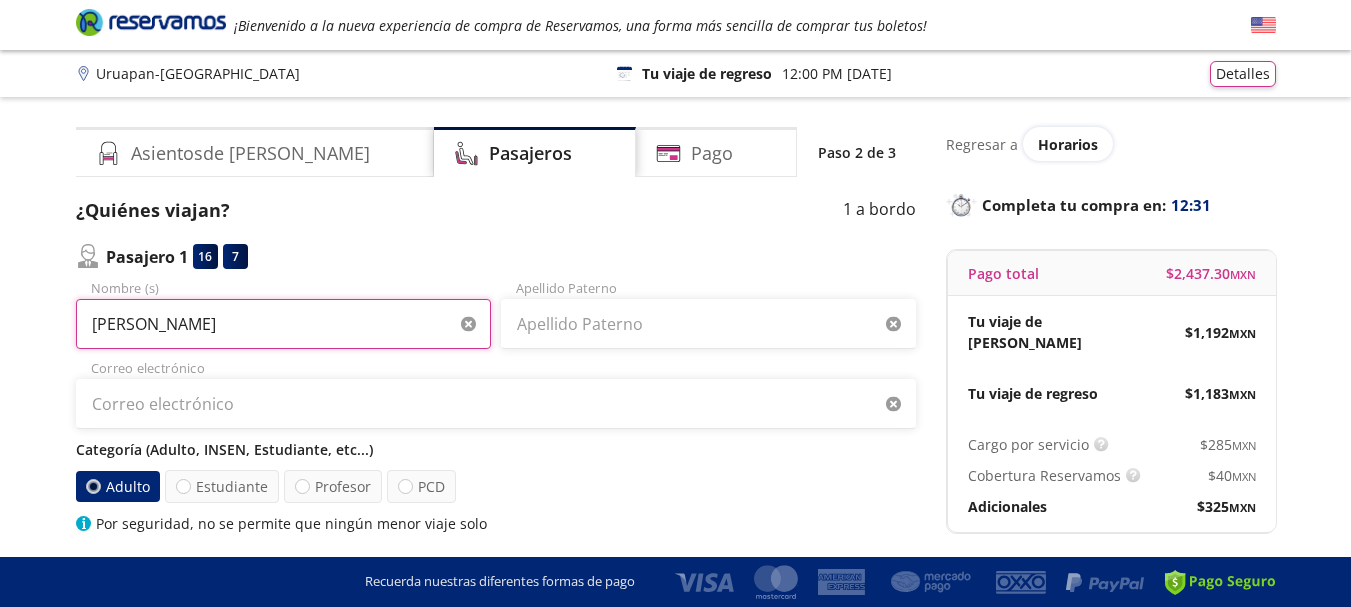 type on "MARIA TERESA" 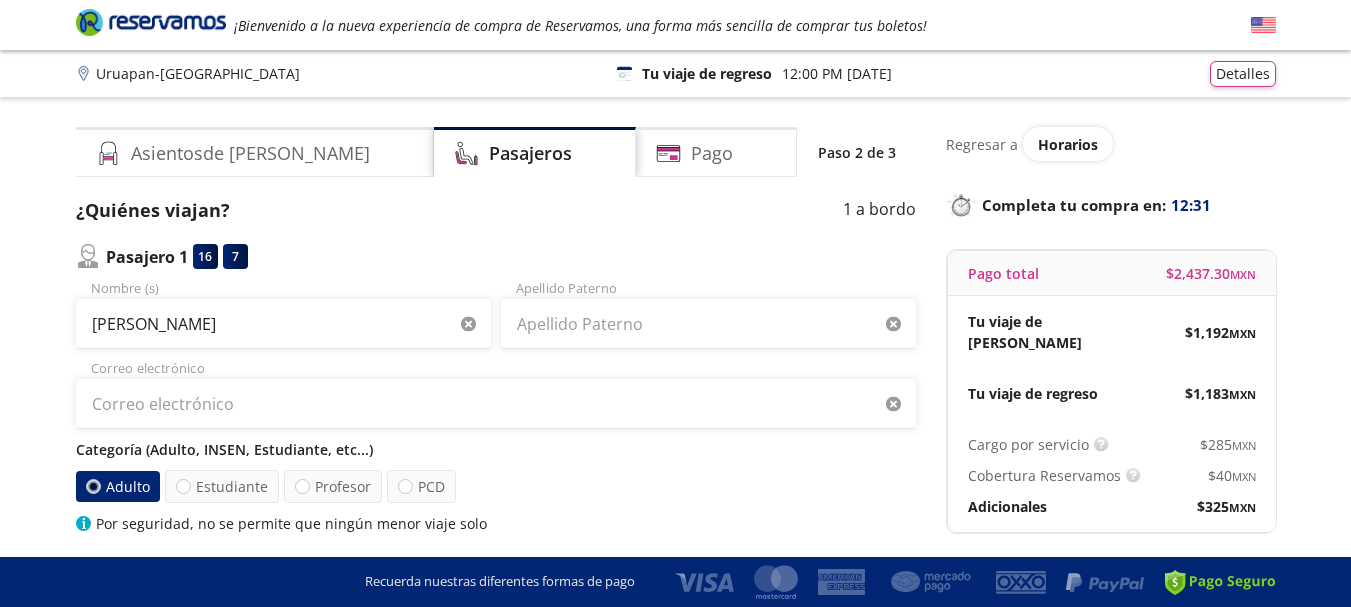 type 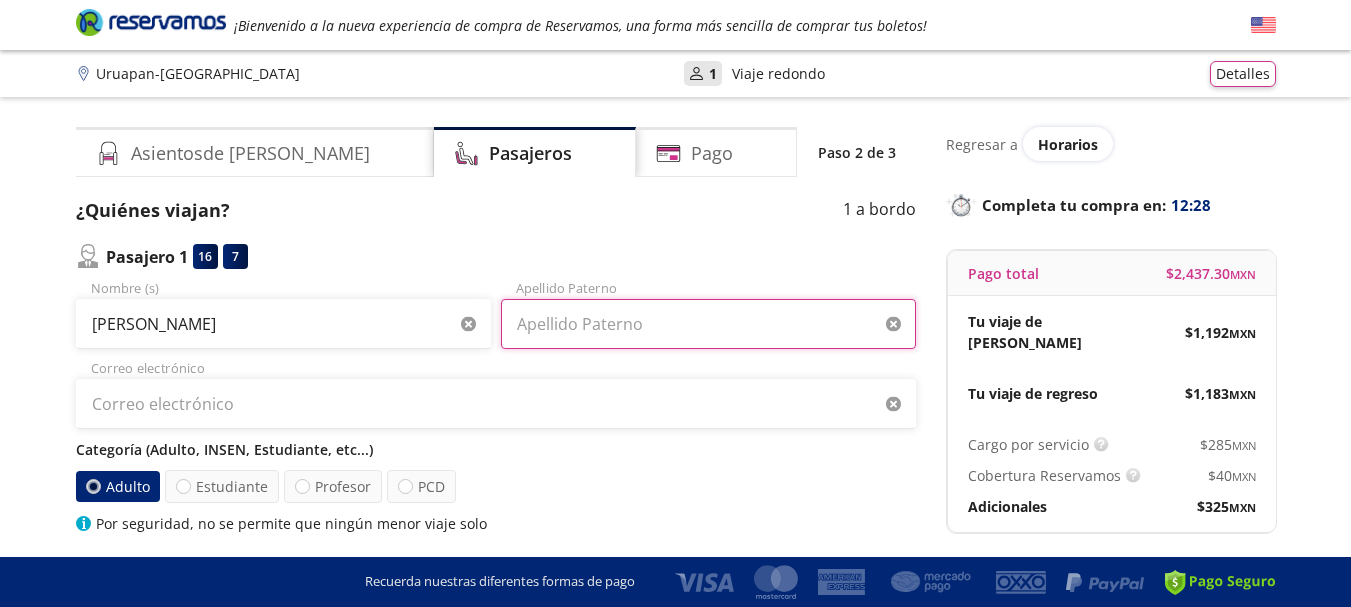 click on "Apellido Paterno" at bounding box center [708, 324] 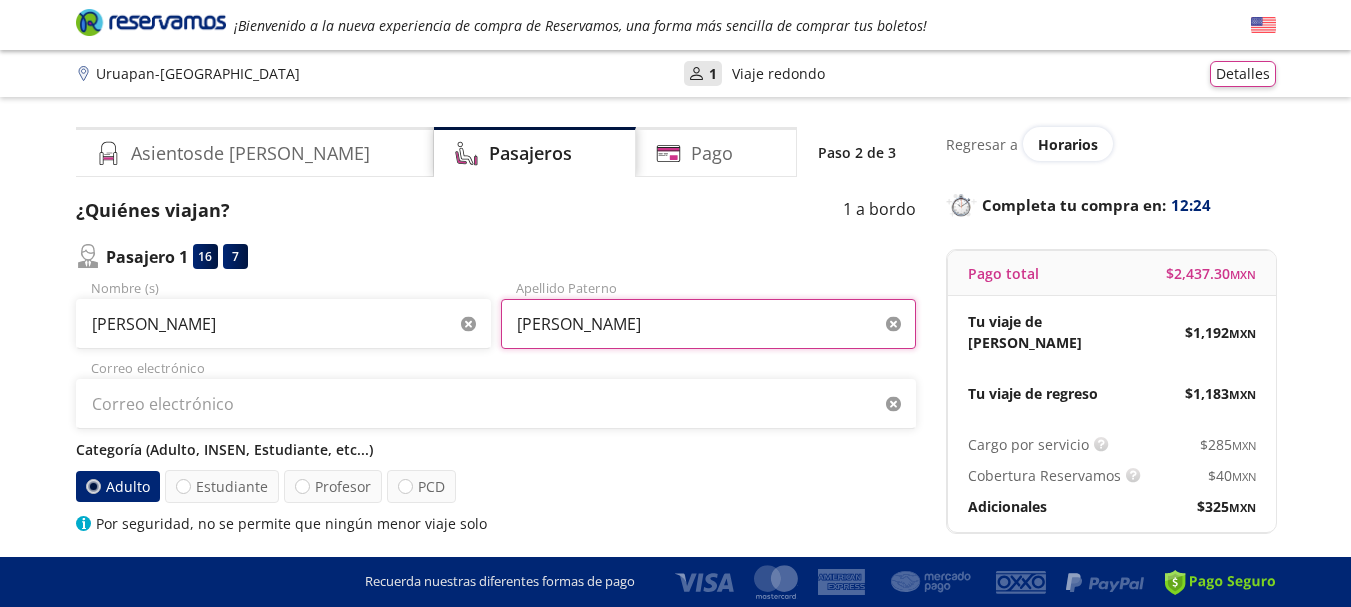 type on "BERNAL" 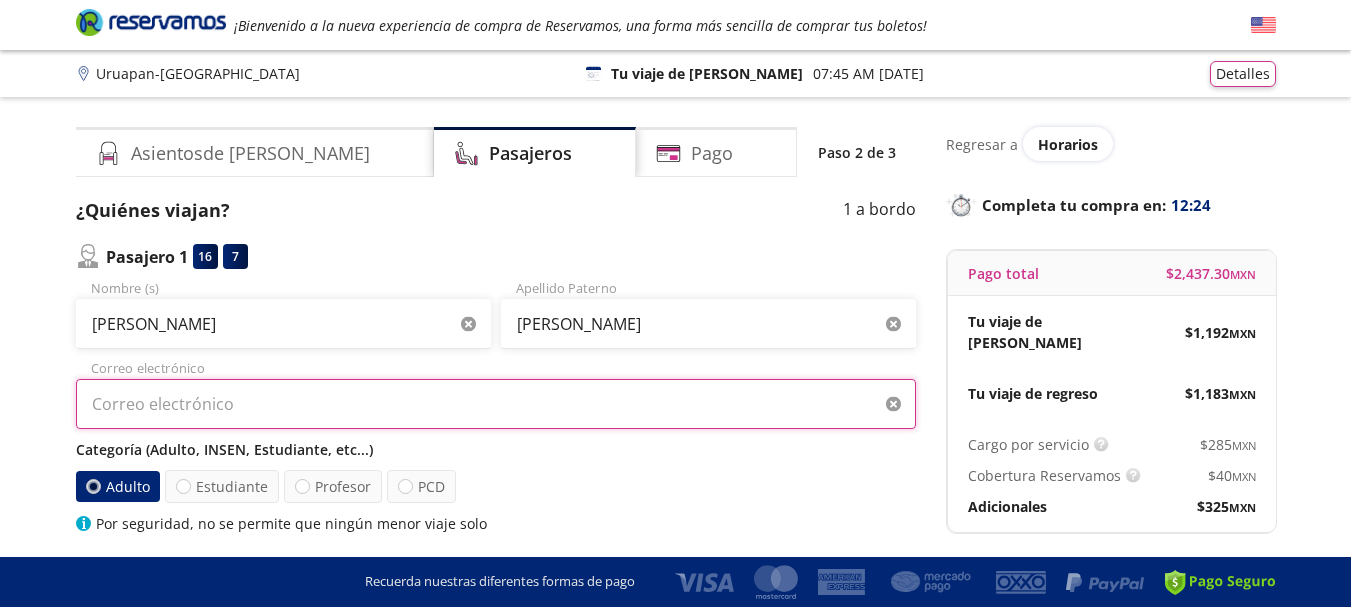 click on "Correo electrónico" at bounding box center (496, 404) 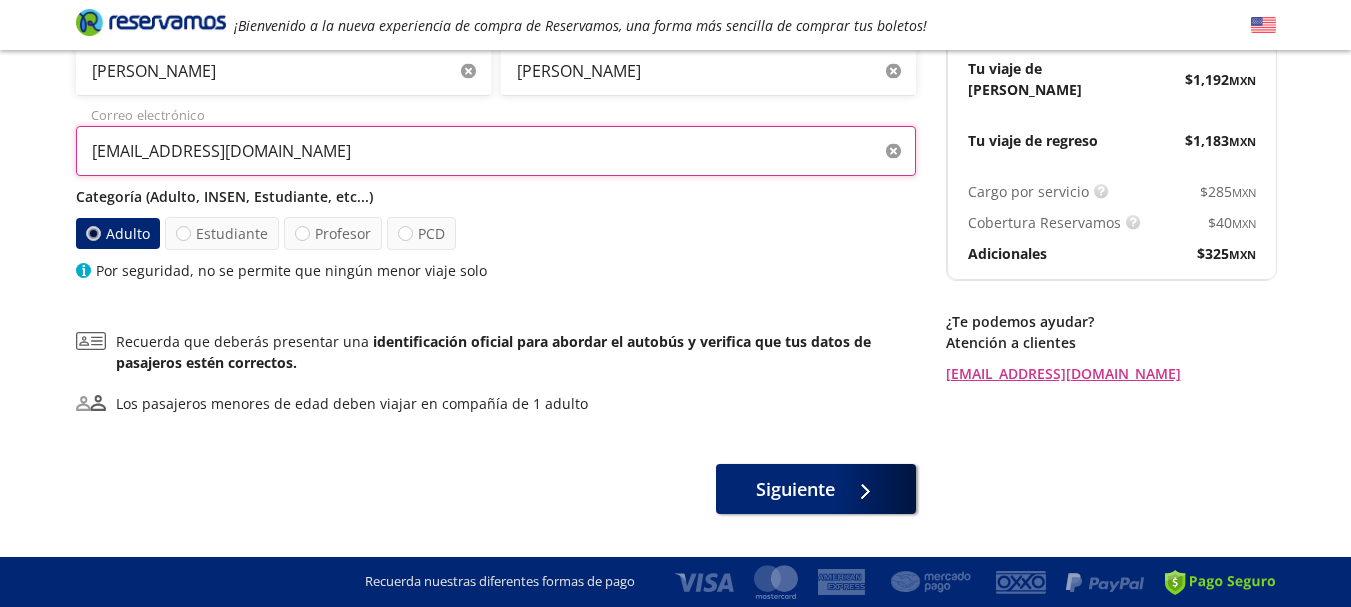 scroll, scrollTop: 301, scrollLeft: 0, axis: vertical 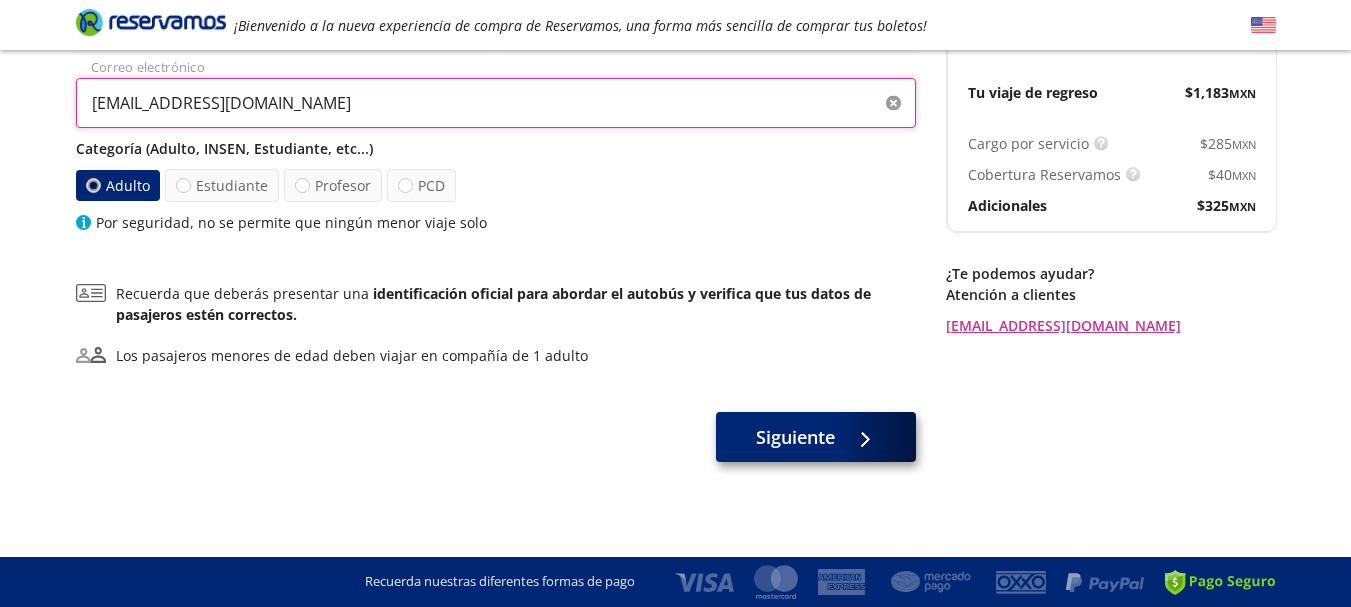 type on "terebernalavina@hotmail.com" 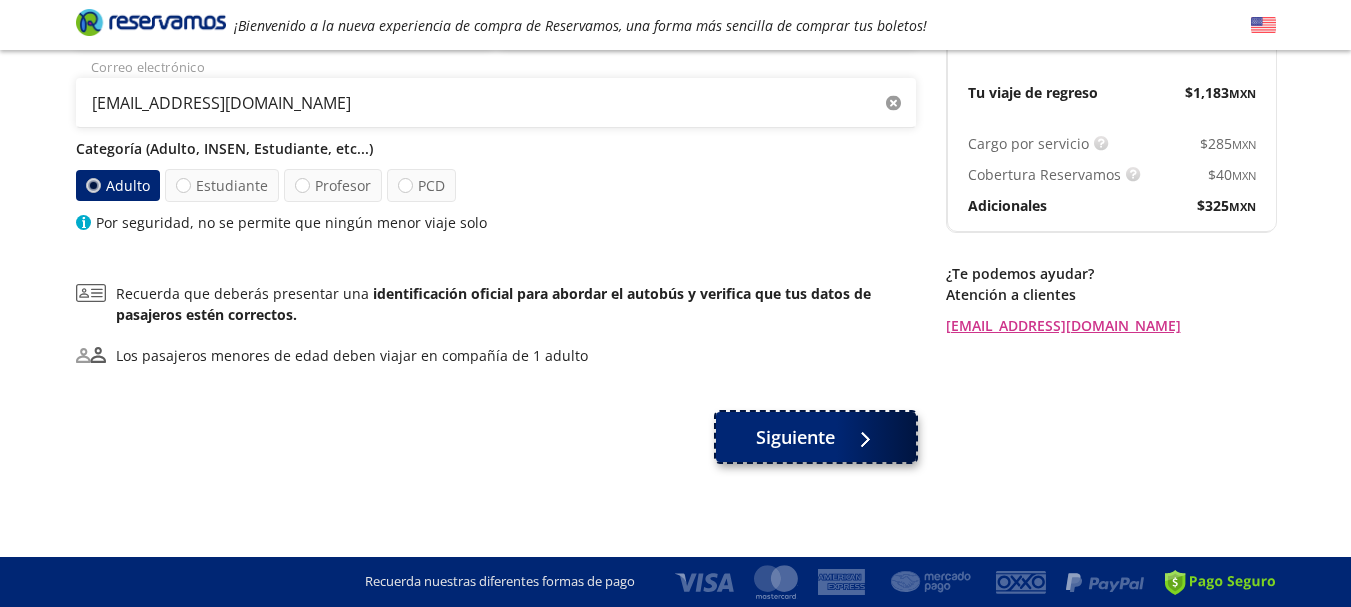 click on "Siguiente" at bounding box center [795, 437] 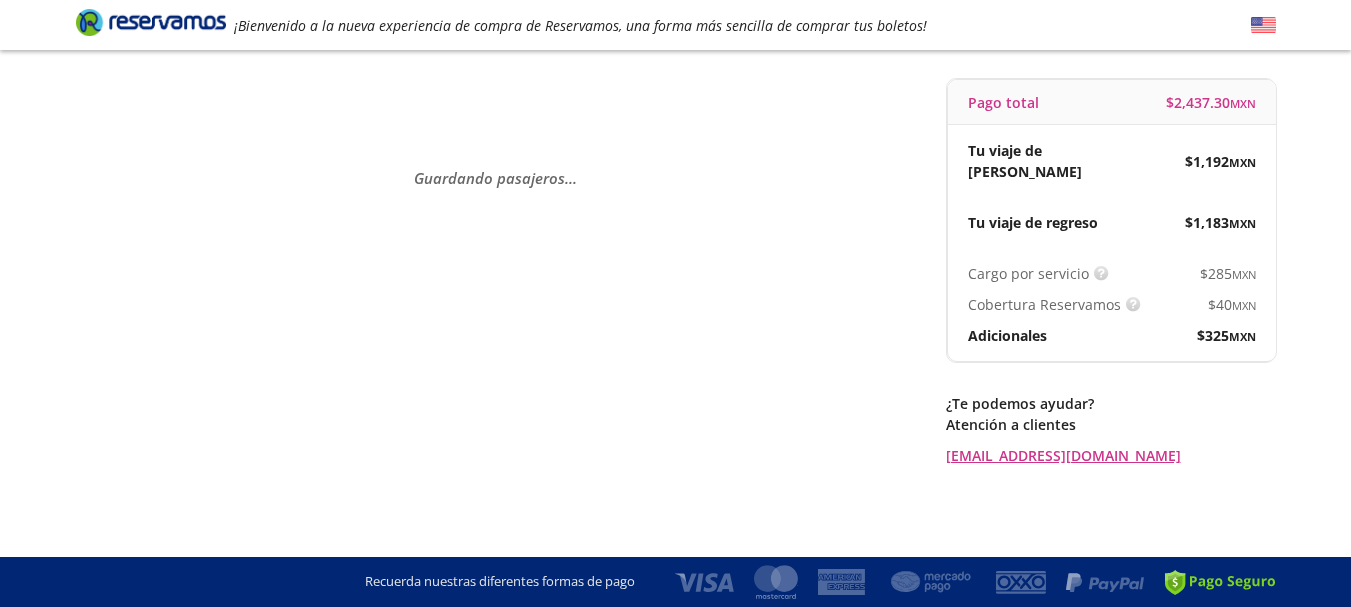scroll, scrollTop: 0, scrollLeft: 0, axis: both 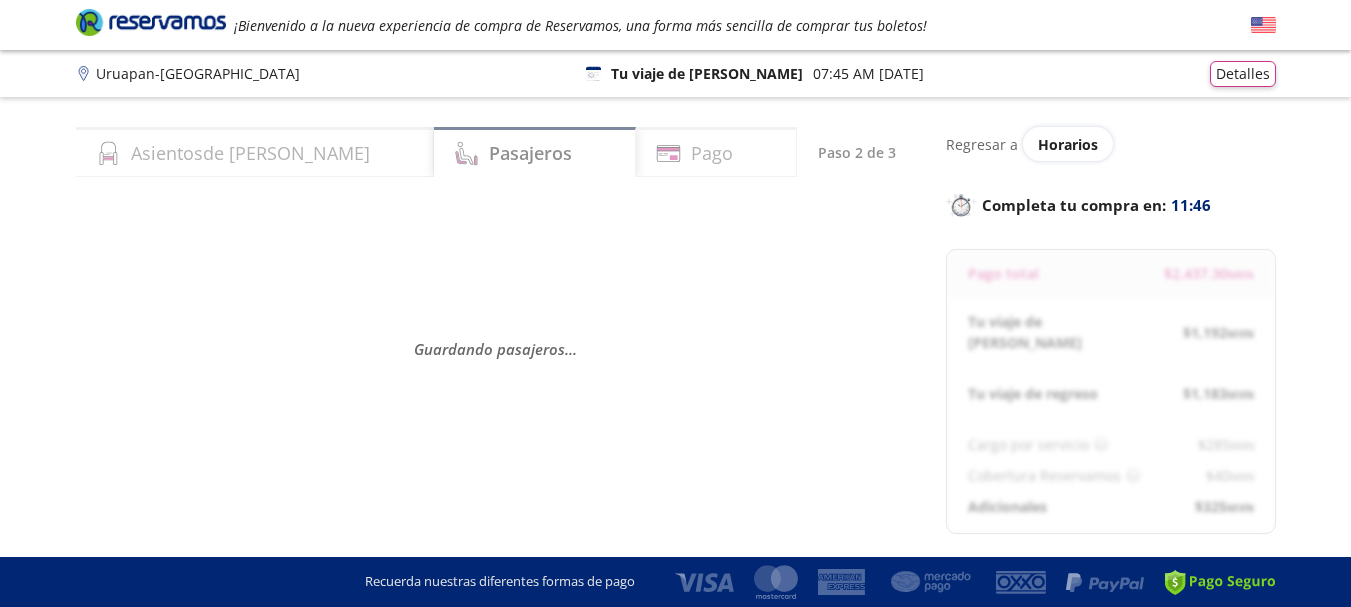 select on "MX" 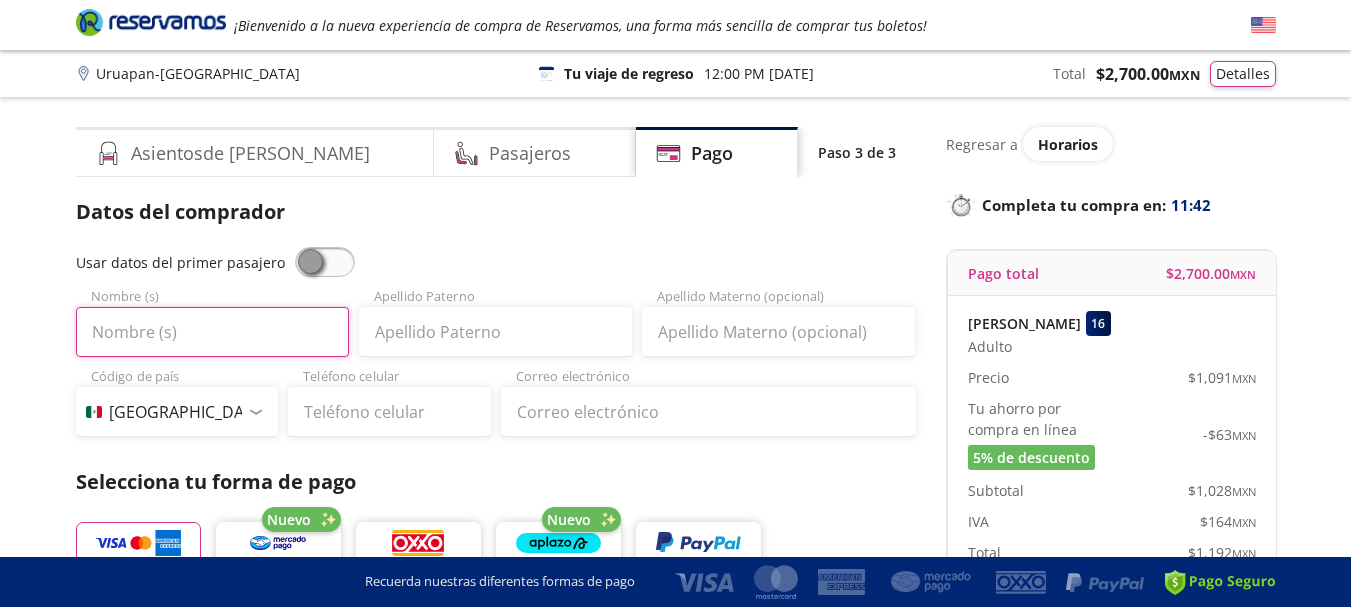 click on "Nombre (s)" at bounding box center [212, 332] 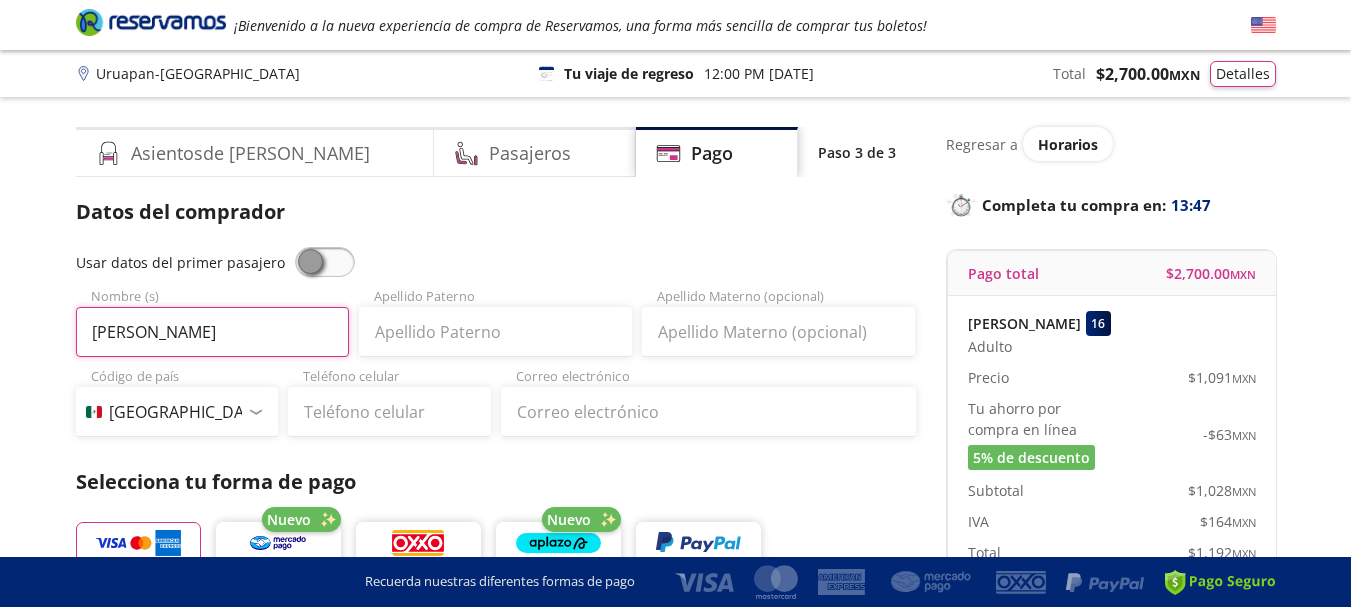 type on "hector hugo" 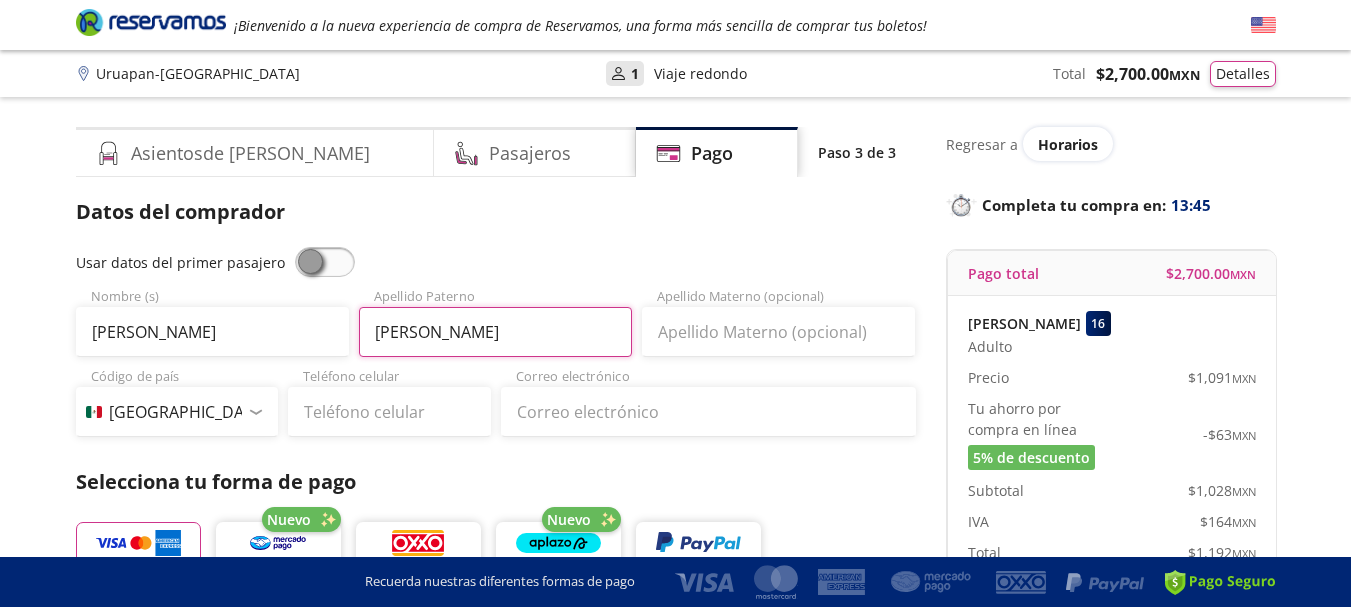 type on "lopez" 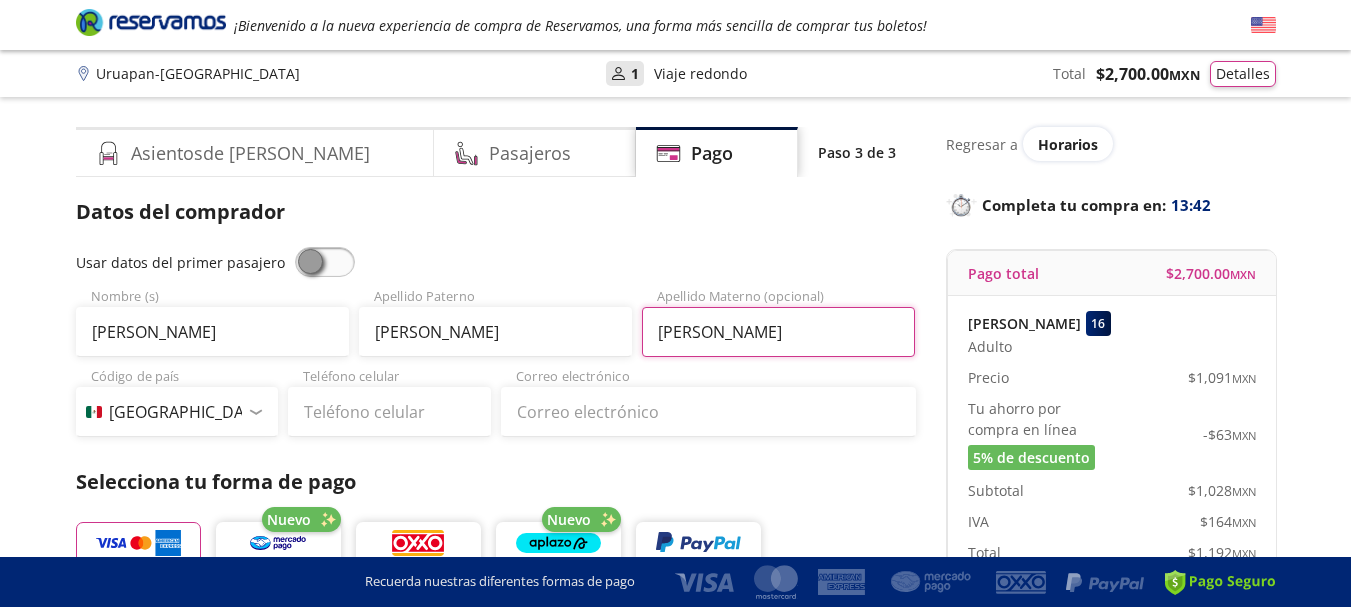 type on "ordaz" 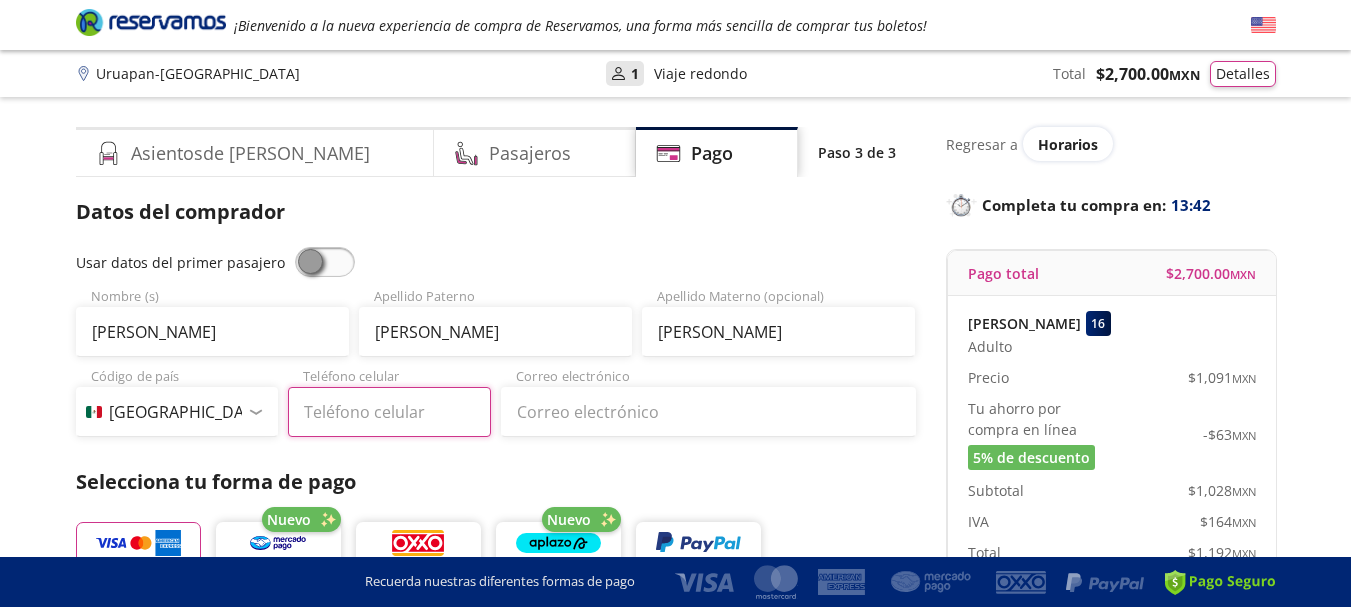 click on "Teléfono celular" at bounding box center [389, 412] 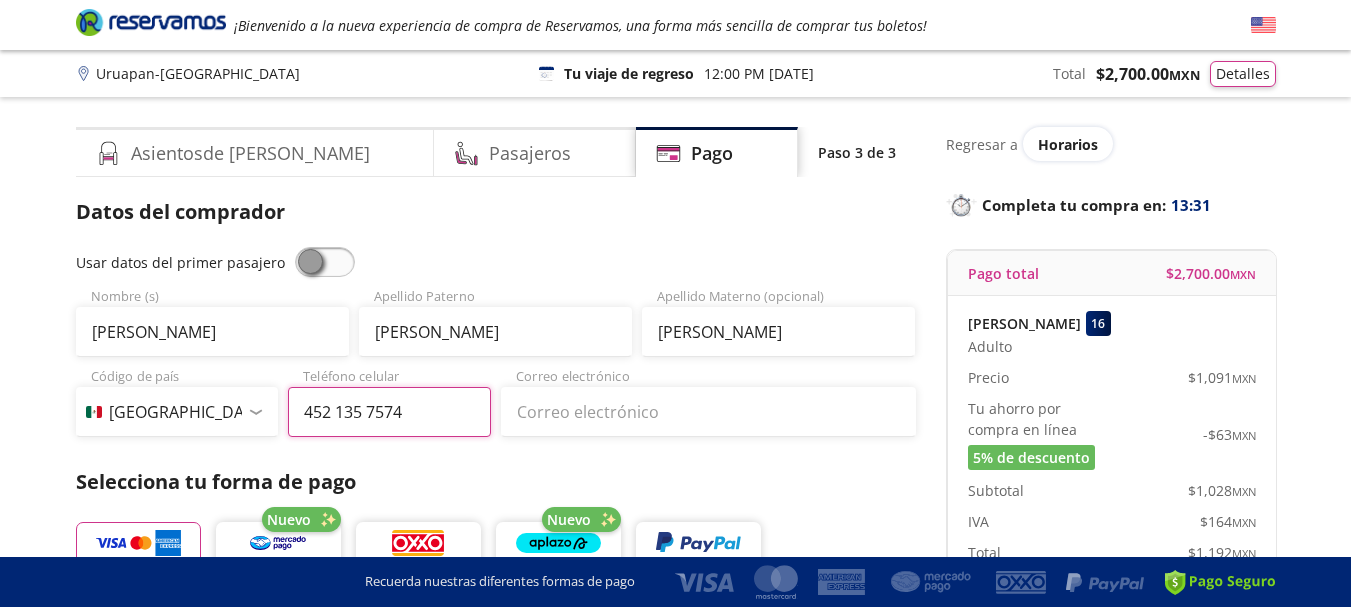 type on "452 135 7574" 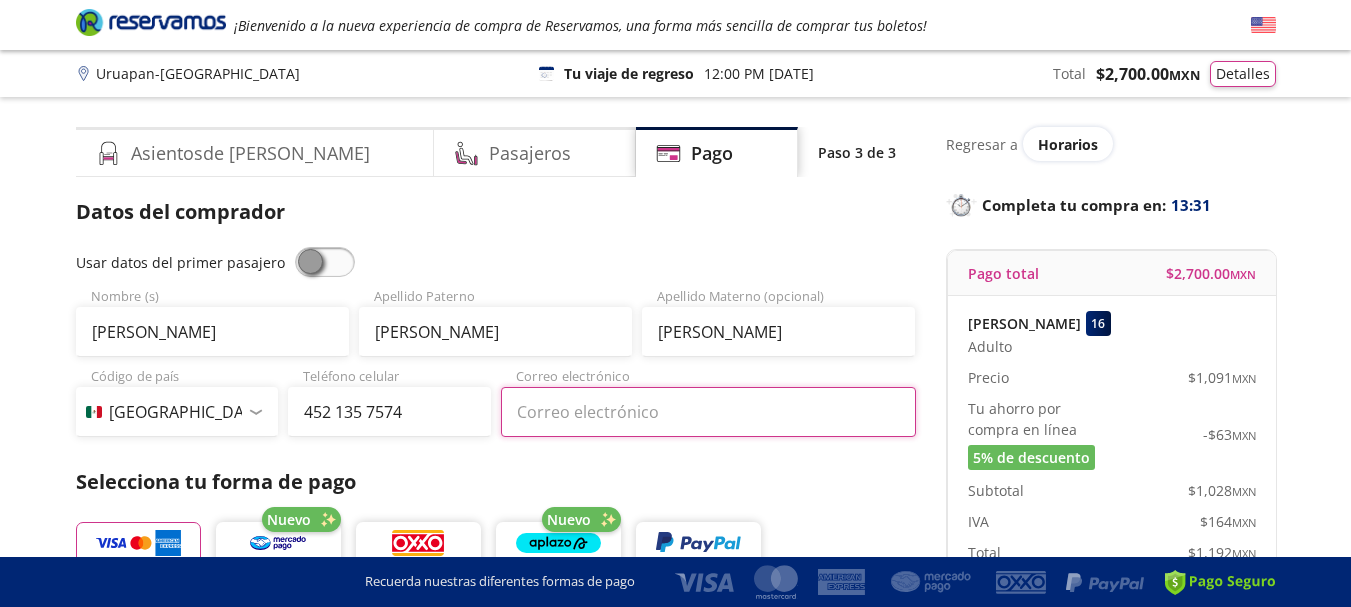 click on "Correo electrónico" at bounding box center [708, 412] 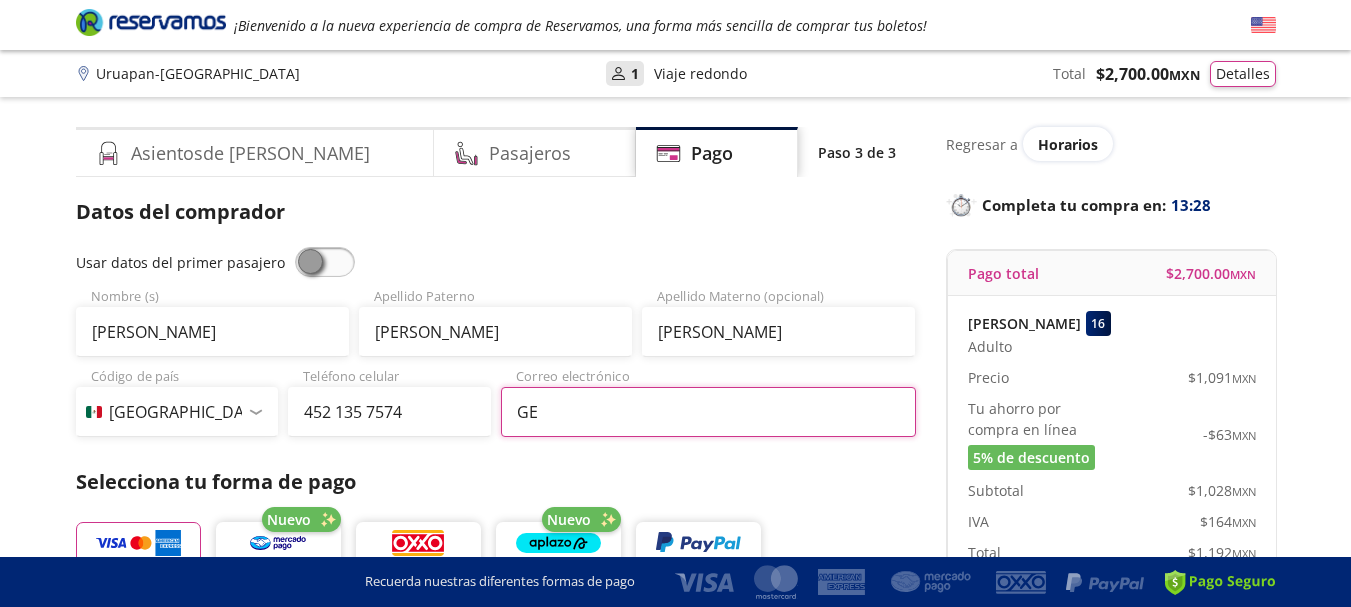 type on "G" 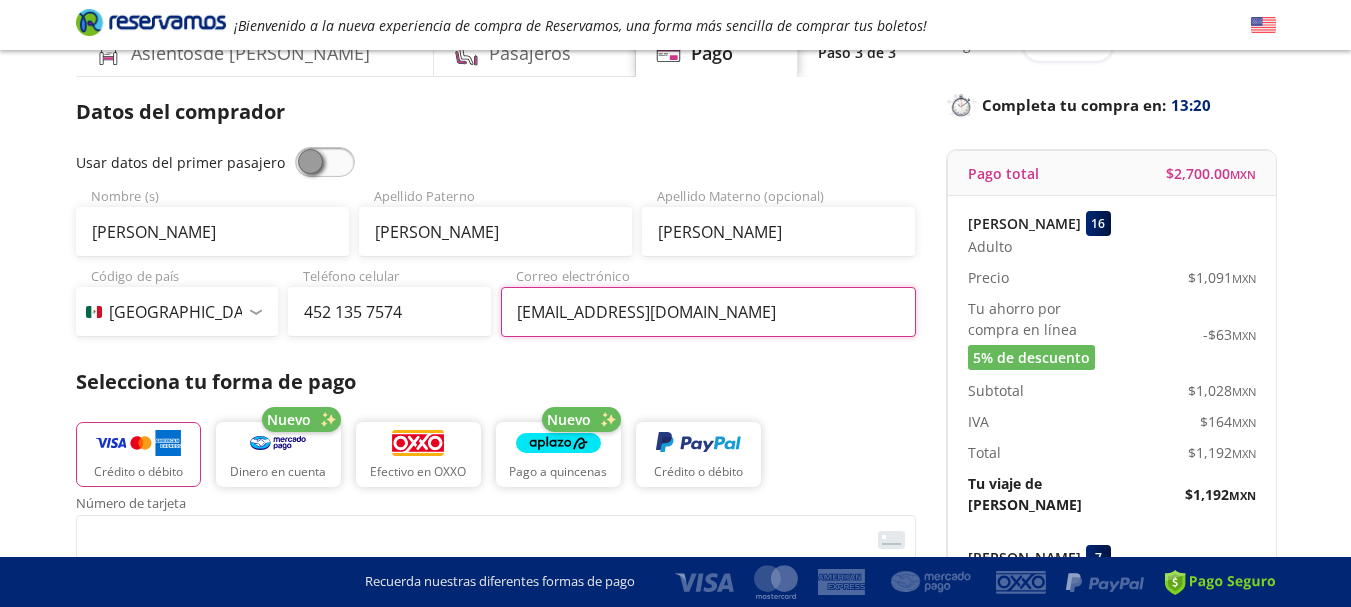 scroll, scrollTop: 200, scrollLeft: 0, axis: vertical 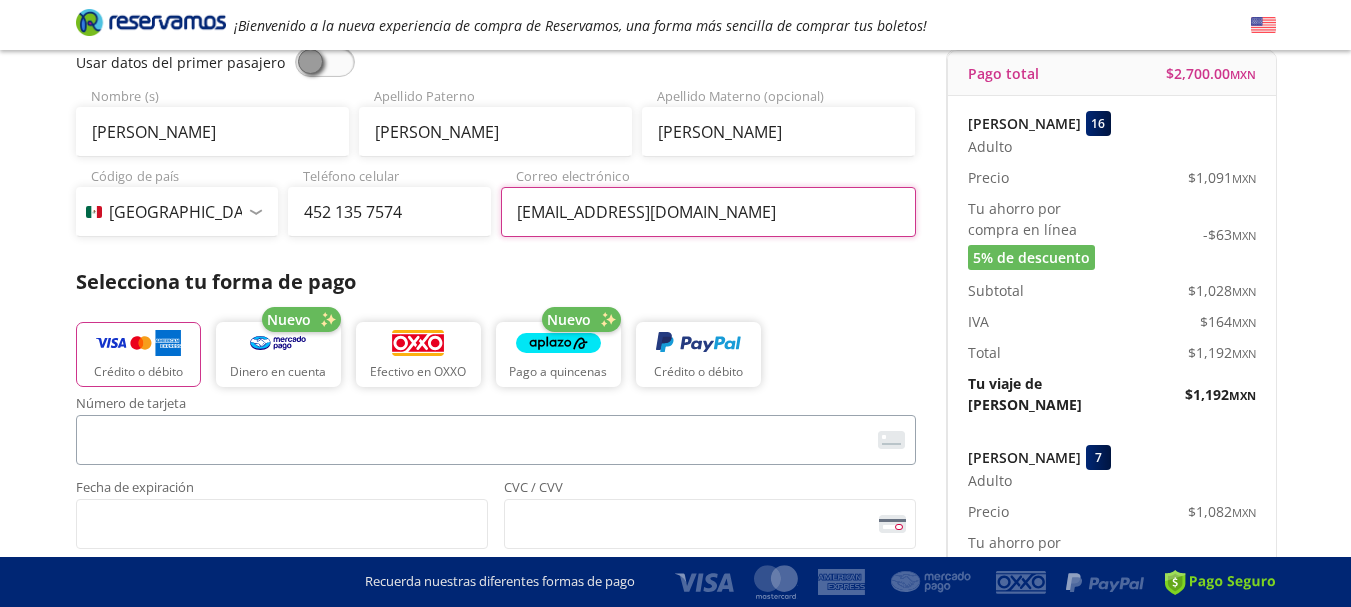 type on "[EMAIL_ADDRESS][DOMAIN_NAME]" 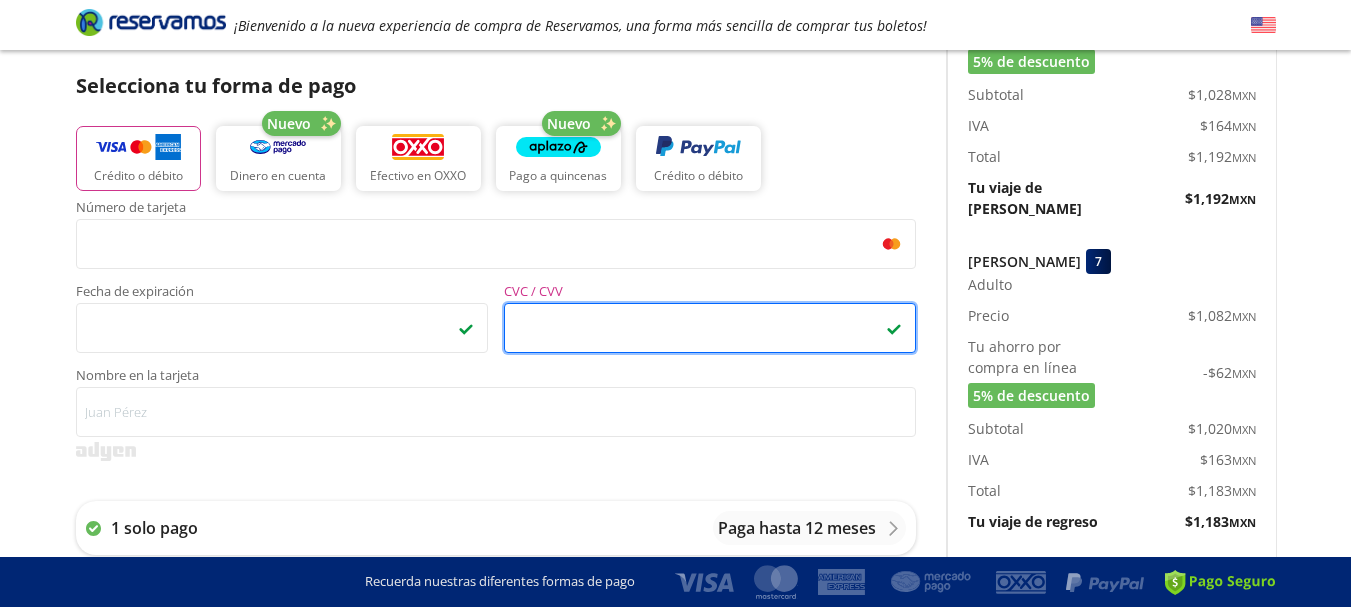 scroll, scrollTop: 500, scrollLeft: 0, axis: vertical 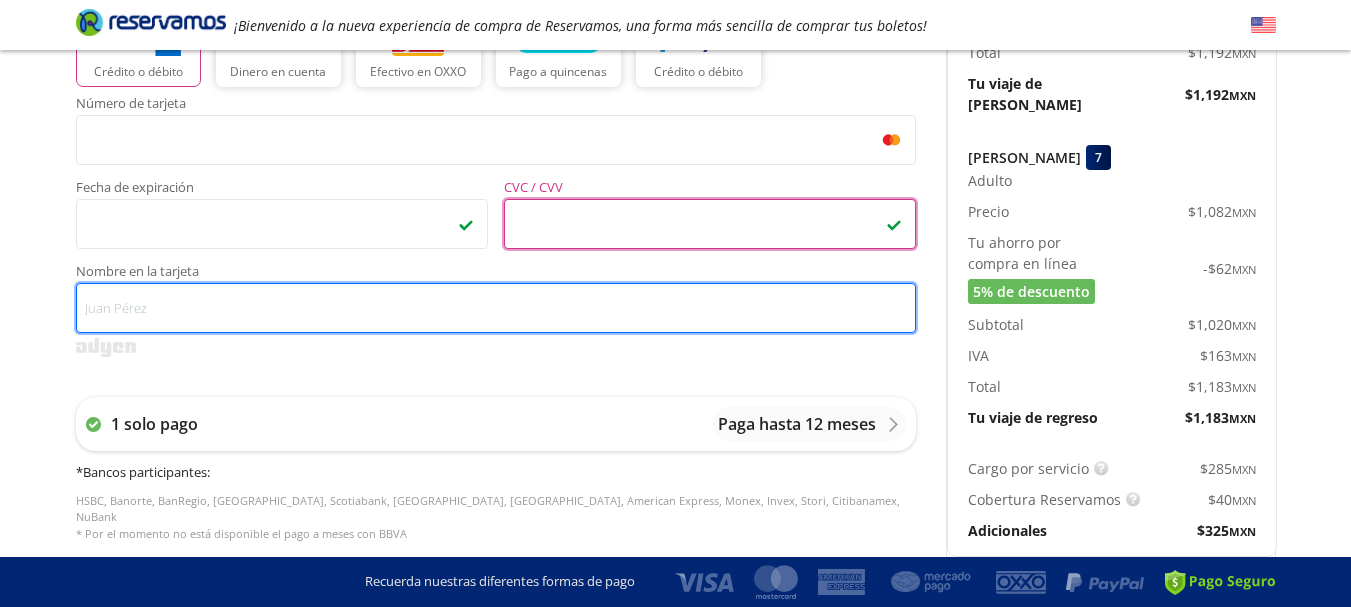 click on "Nombre en la tarjeta" at bounding box center [496, 308] 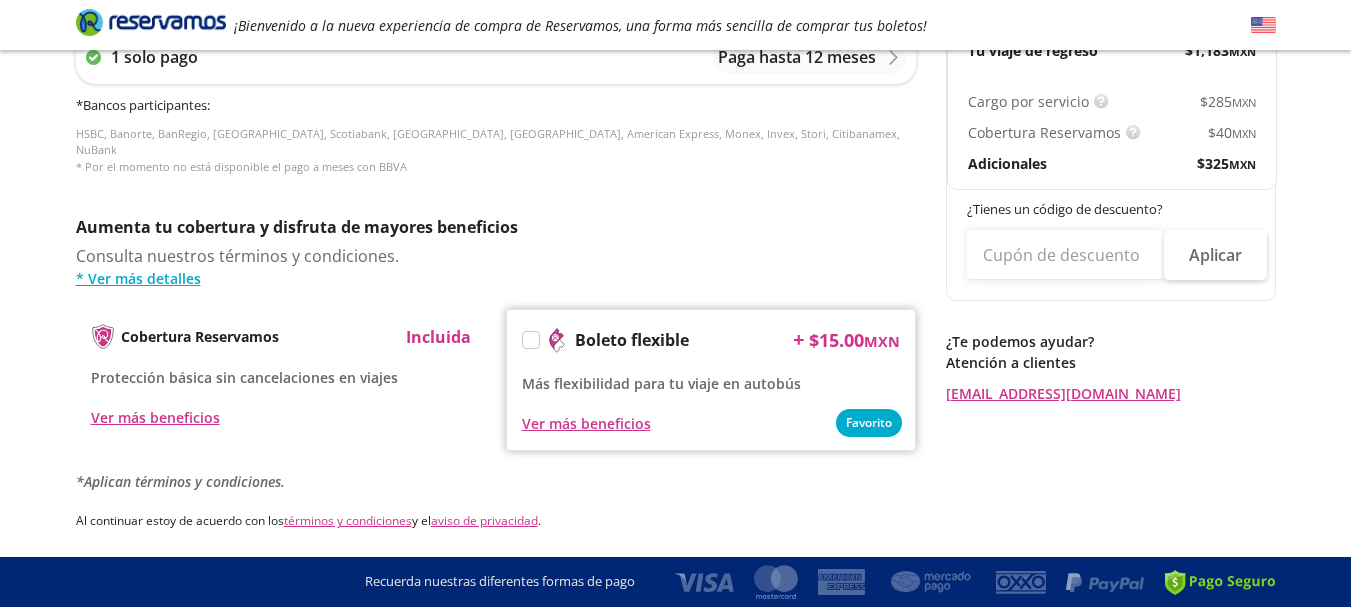 scroll, scrollTop: 995, scrollLeft: 0, axis: vertical 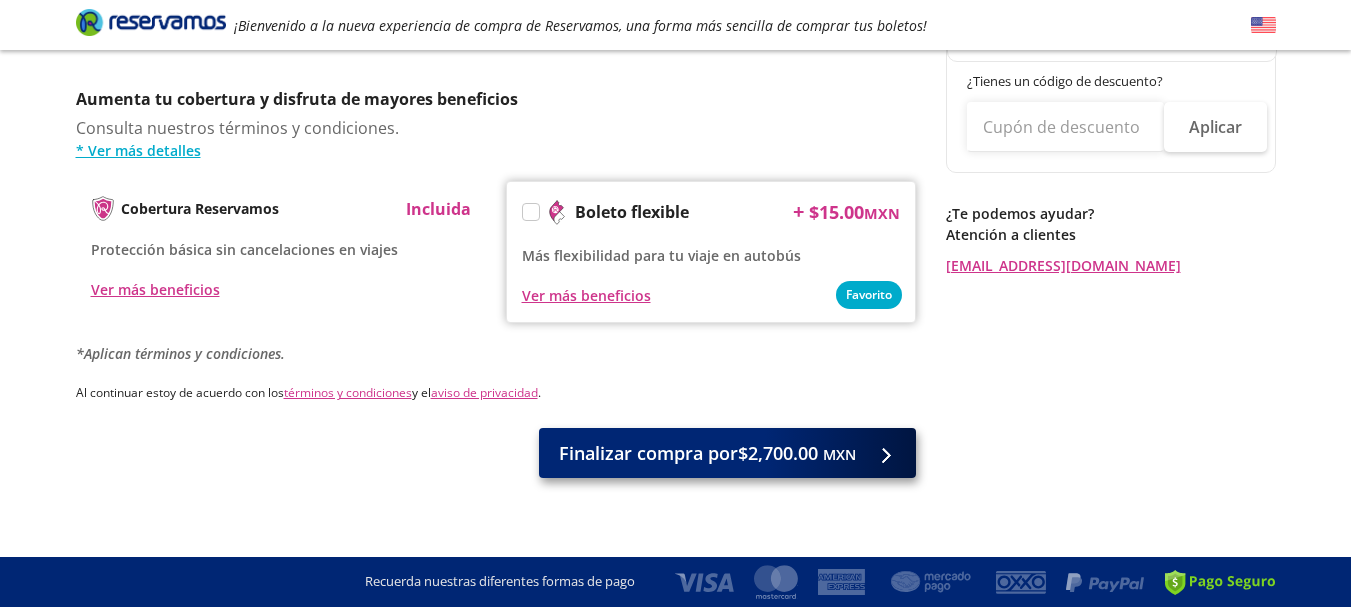 type on "HECTOR HUGO LOPEZ ORDAZ" 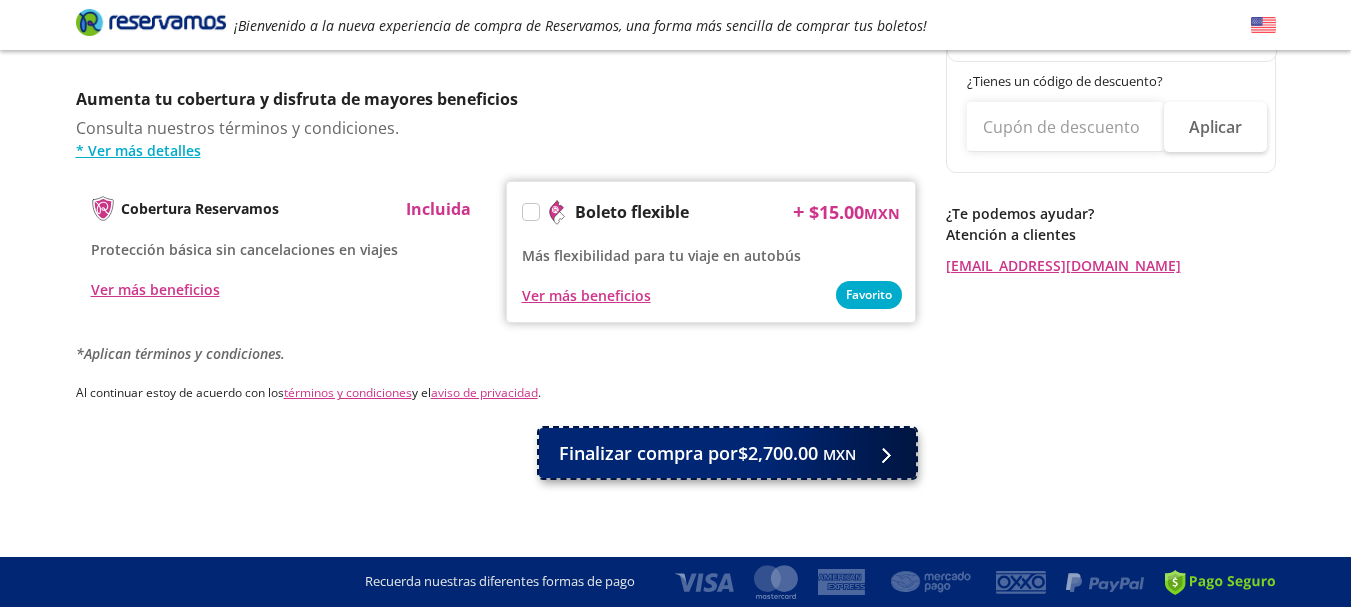 click on "Finalizar compra por  $2,700.00   MXN" at bounding box center [707, 453] 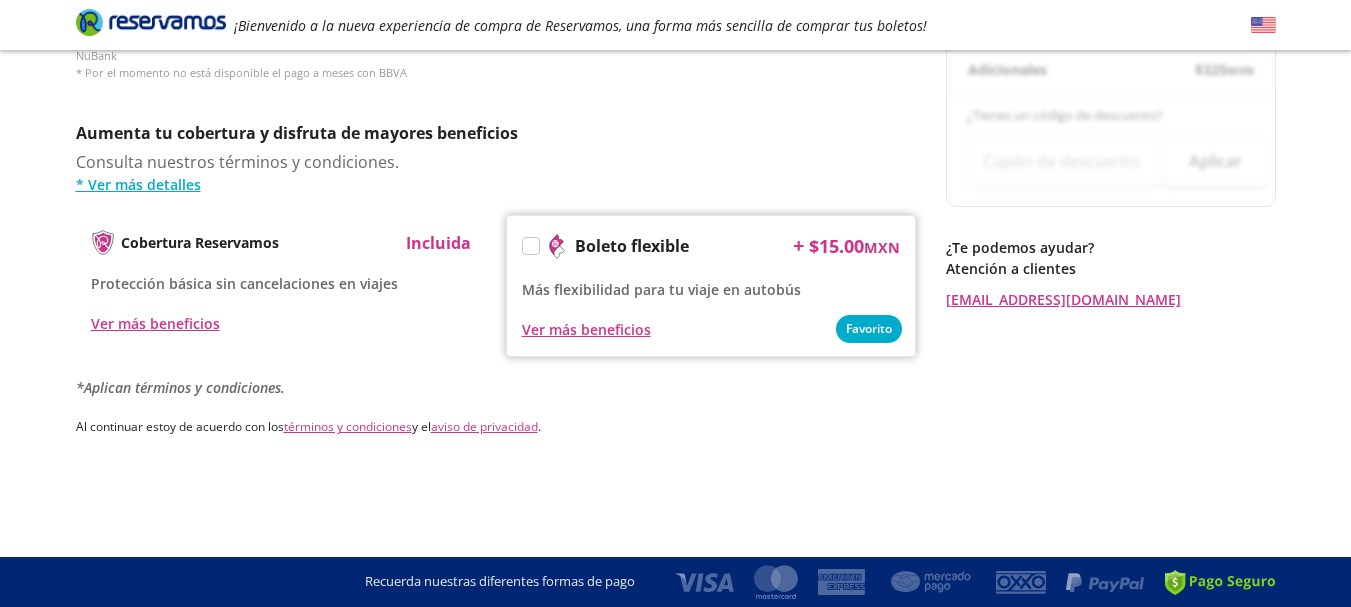 scroll, scrollTop: 0, scrollLeft: 0, axis: both 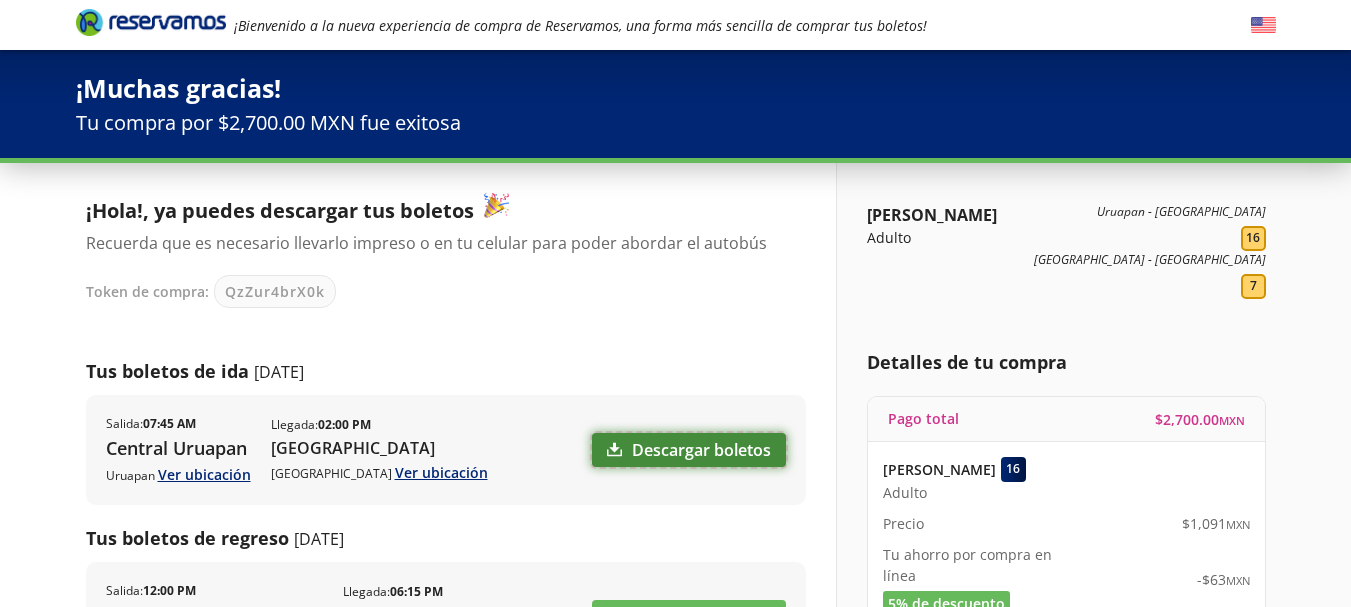 click on "Descargar boletos" at bounding box center (689, 450) 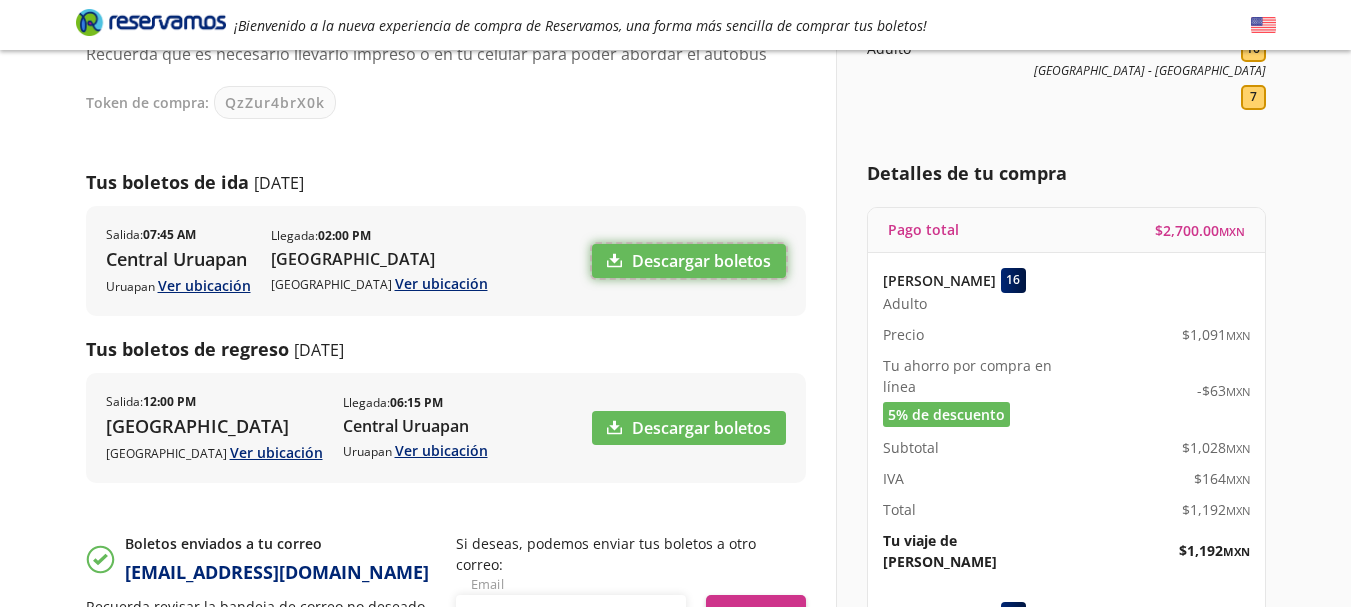 scroll, scrollTop: 200, scrollLeft: 0, axis: vertical 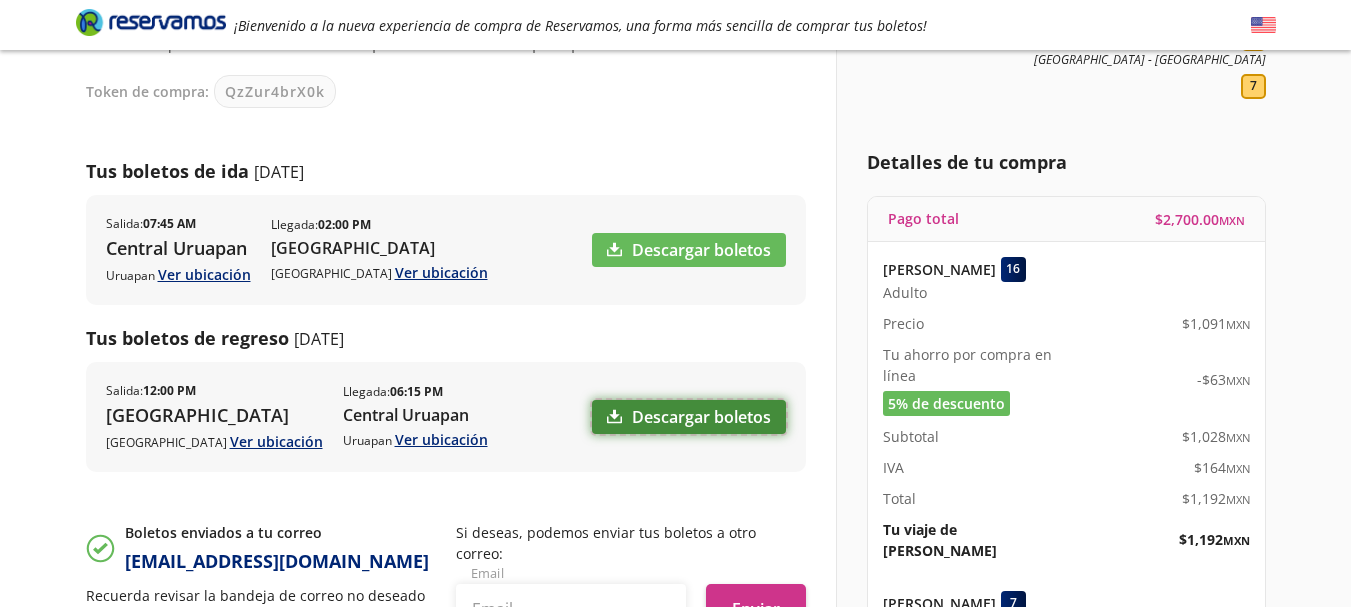click on "Descargar boletos" at bounding box center [689, 417] 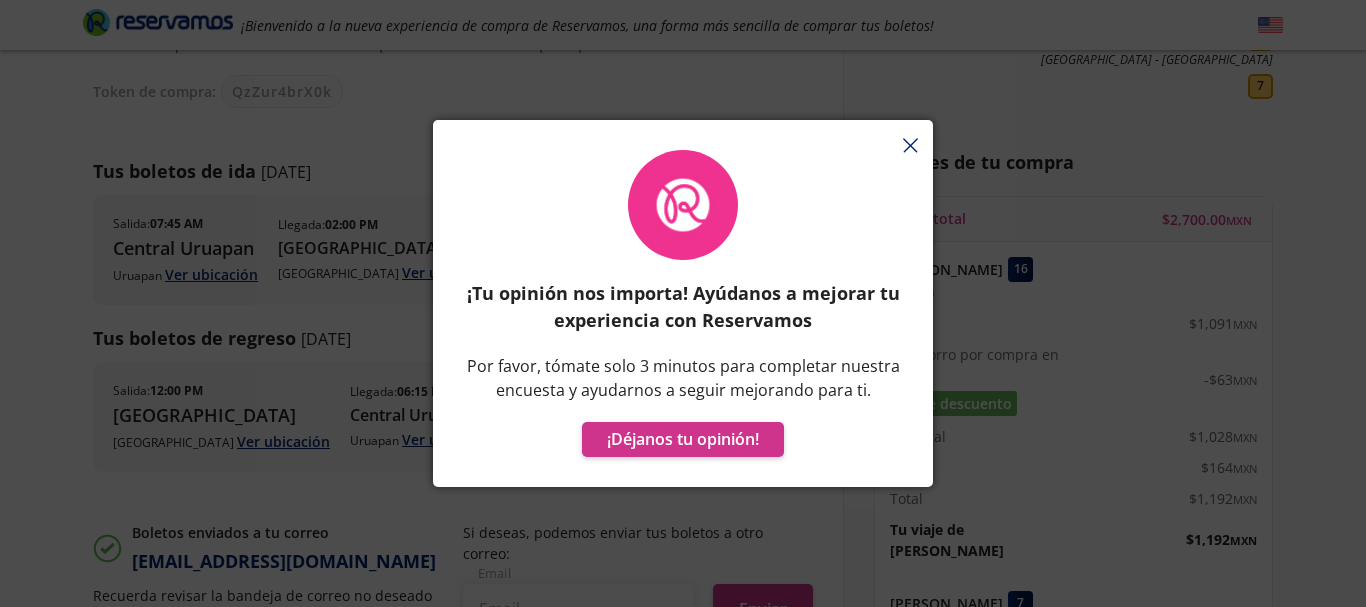 click on "¡Tu opinión nos importa! Ayúdanos a mejorar tu experiencia con Reservamos Por favor, tómate solo 3 minutos para completar nuestra encuesta y ayudarnos a seguir mejorando para ti. ¡Déjanos tu opinión!" at bounding box center [683, 313] 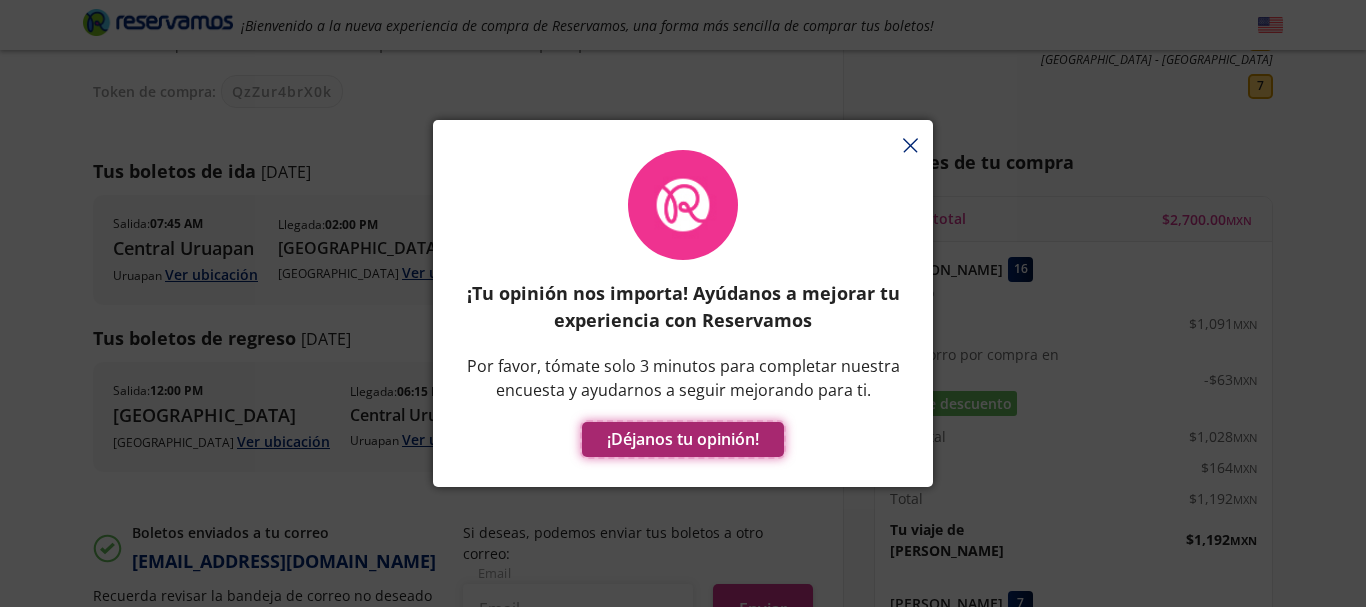 click on "¡Déjanos tu opinión!" at bounding box center (683, 439) 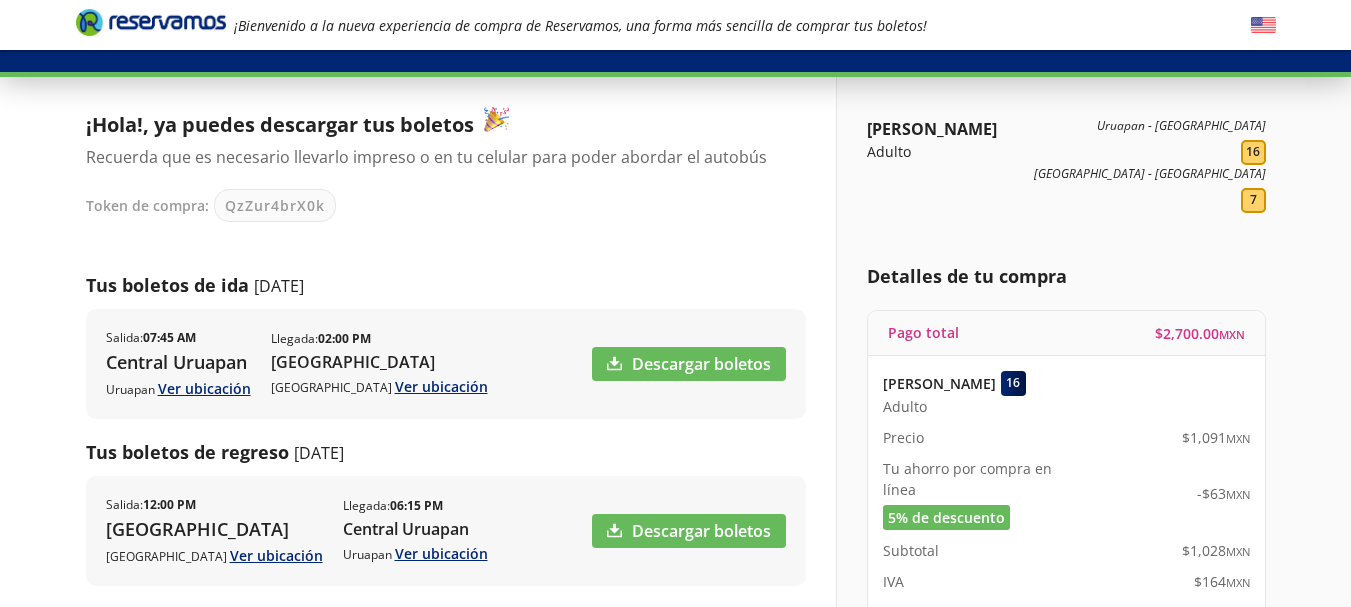 scroll, scrollTop: 75, scrollLeft: 0, axis: vertical 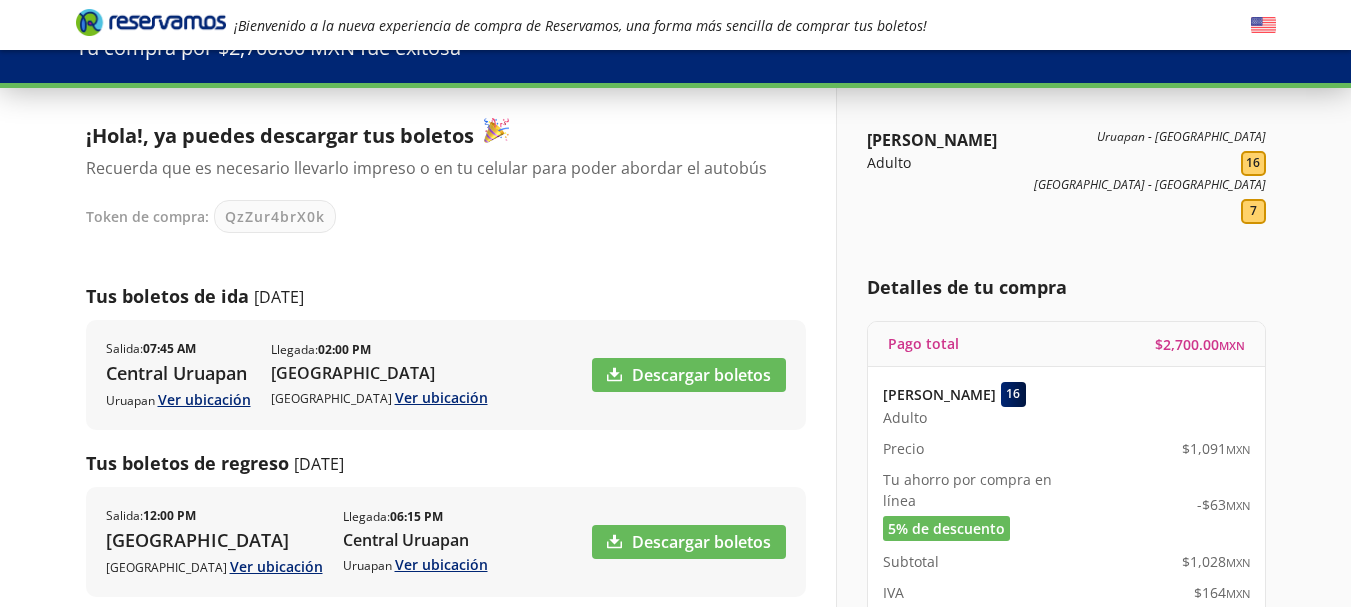 drag, startPoint x: 1153, startPoint y: 343, endPoint x: 1248, endPoint y: 337, distance: 95.189285 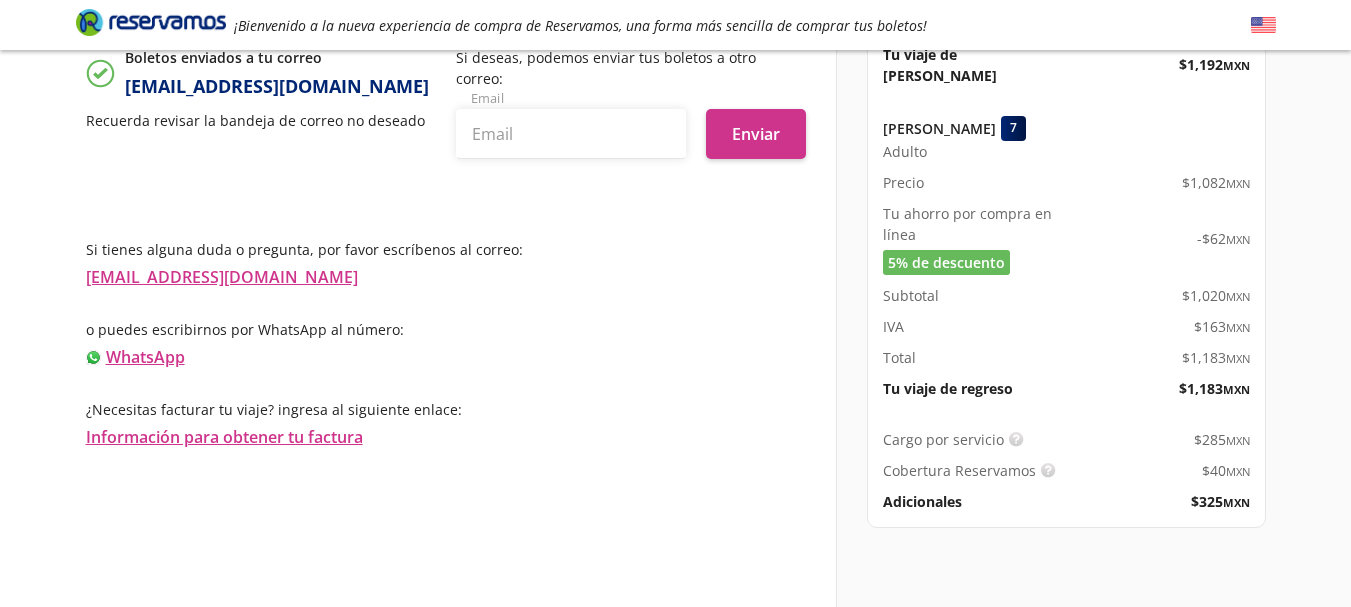 scroll, scrollTop: 0, scrollLeft: 0, axis: both 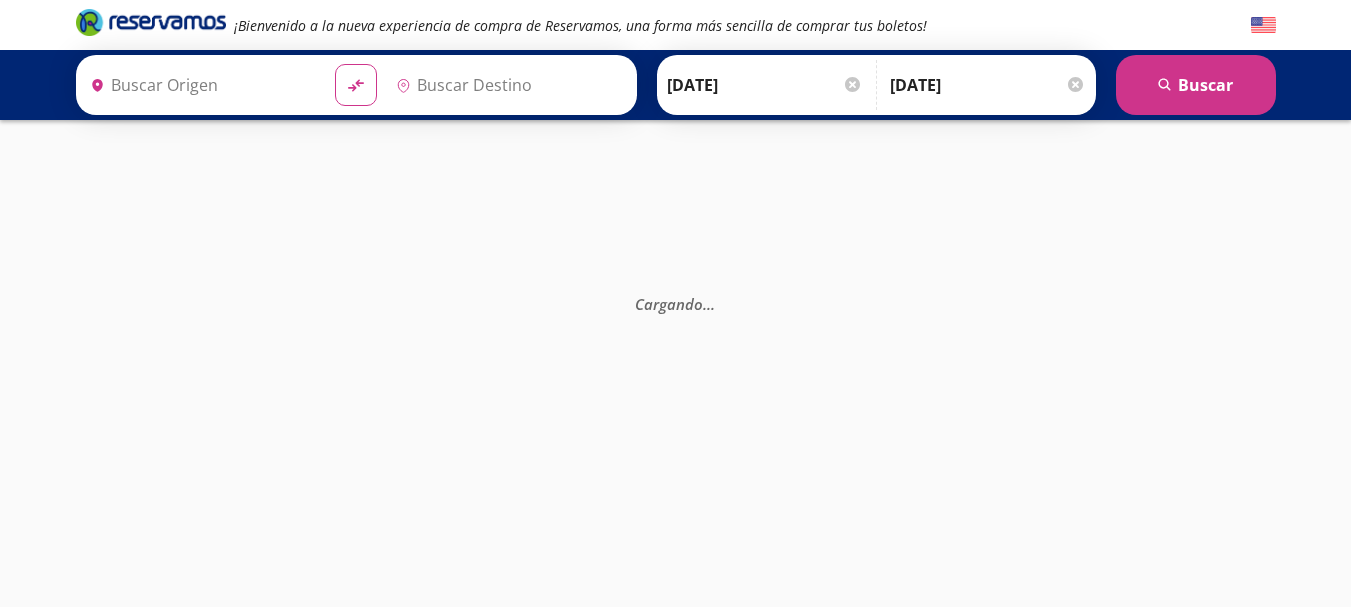 type on "[GEOGRAPHIC_DATA], [GEOGRAPHIC_DATA]" 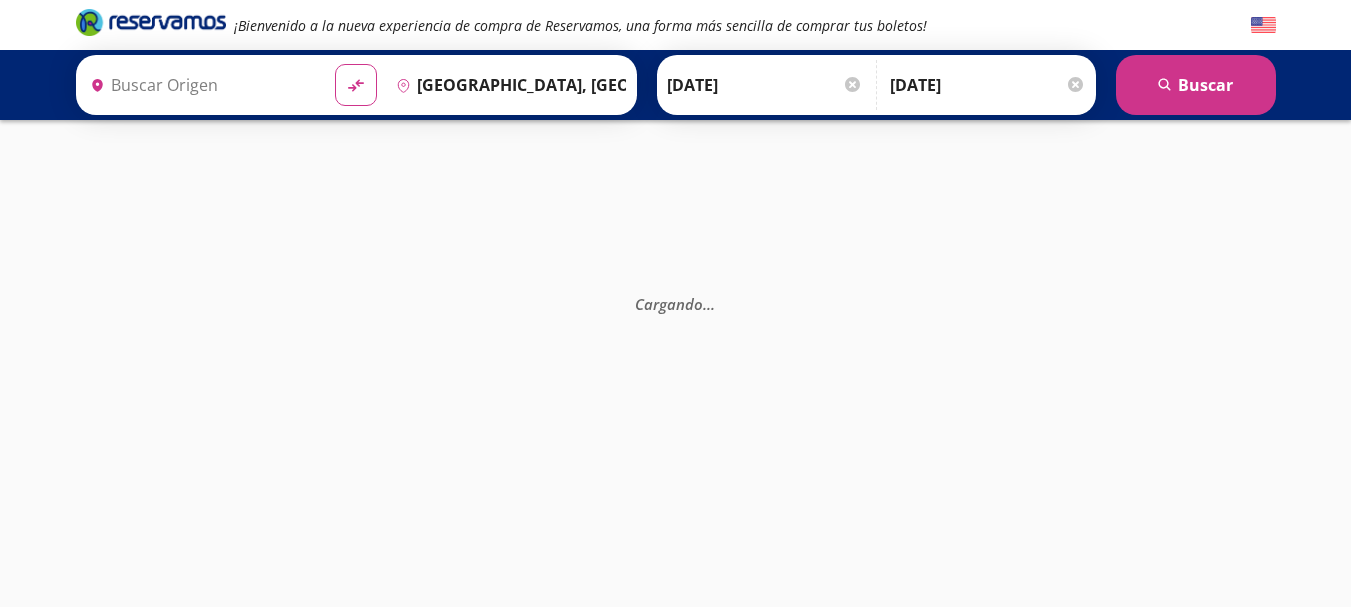 type on "Uruapan, [GEOGRAPHIC_DATA]" 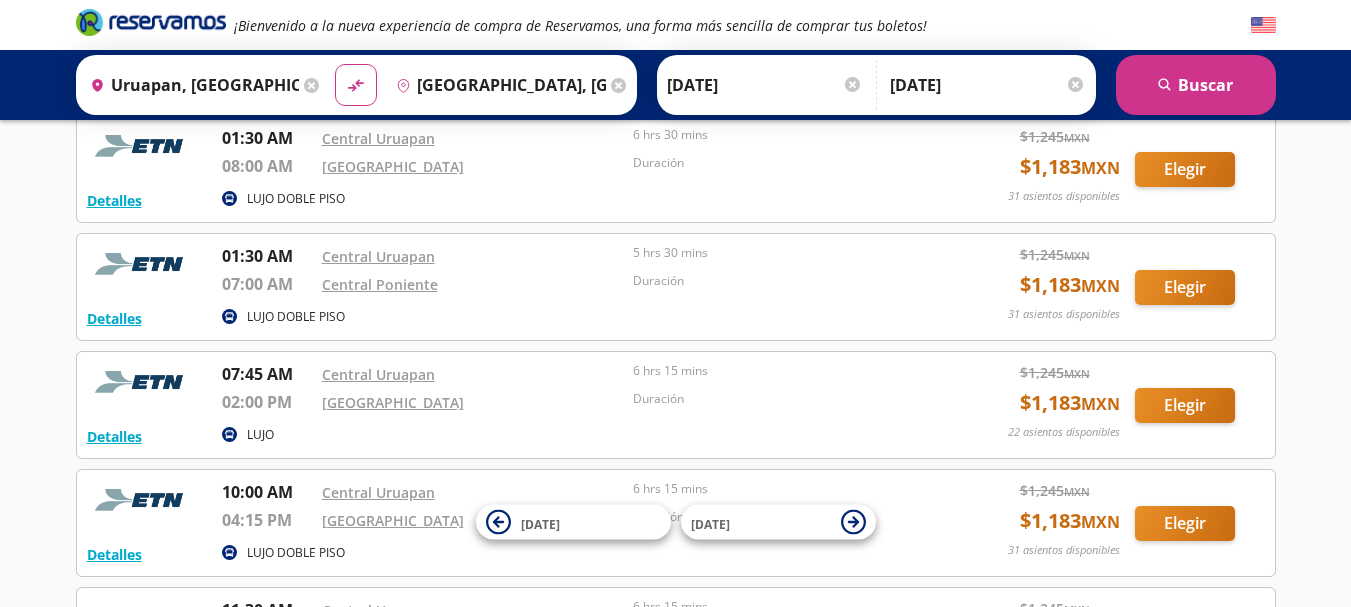 scroll, scrollTop: 300, scrollLeft: 0, axis: vertical 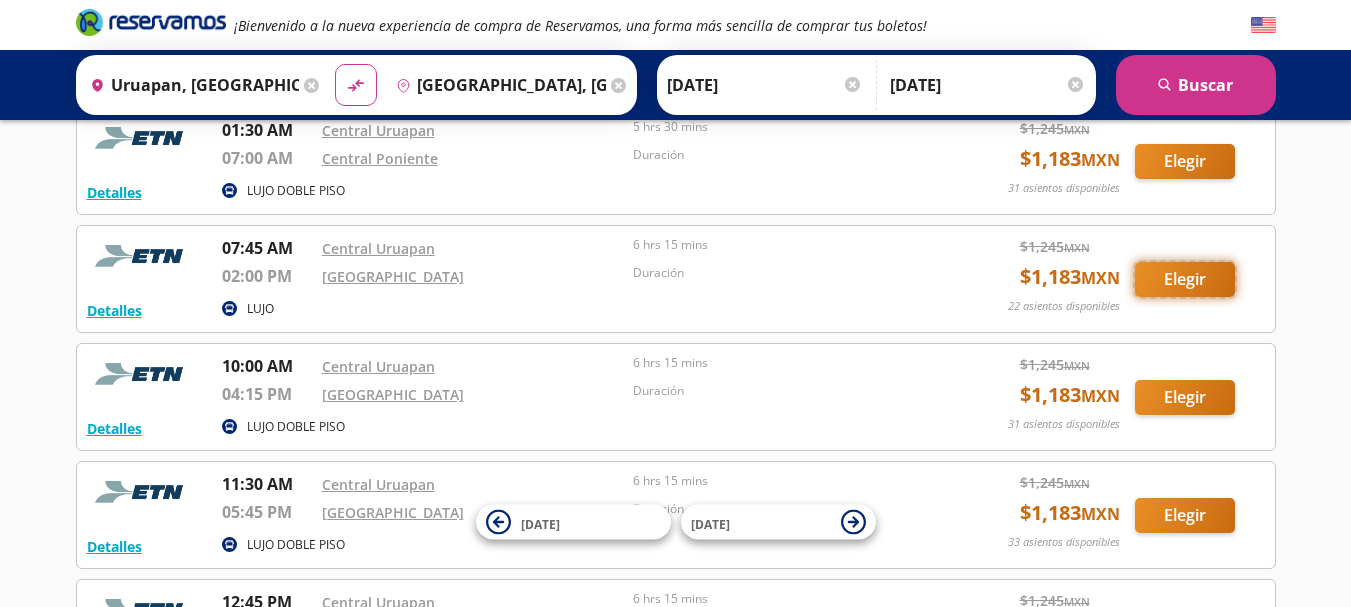 click on "Elegir" at bounding box center (1185, 279) 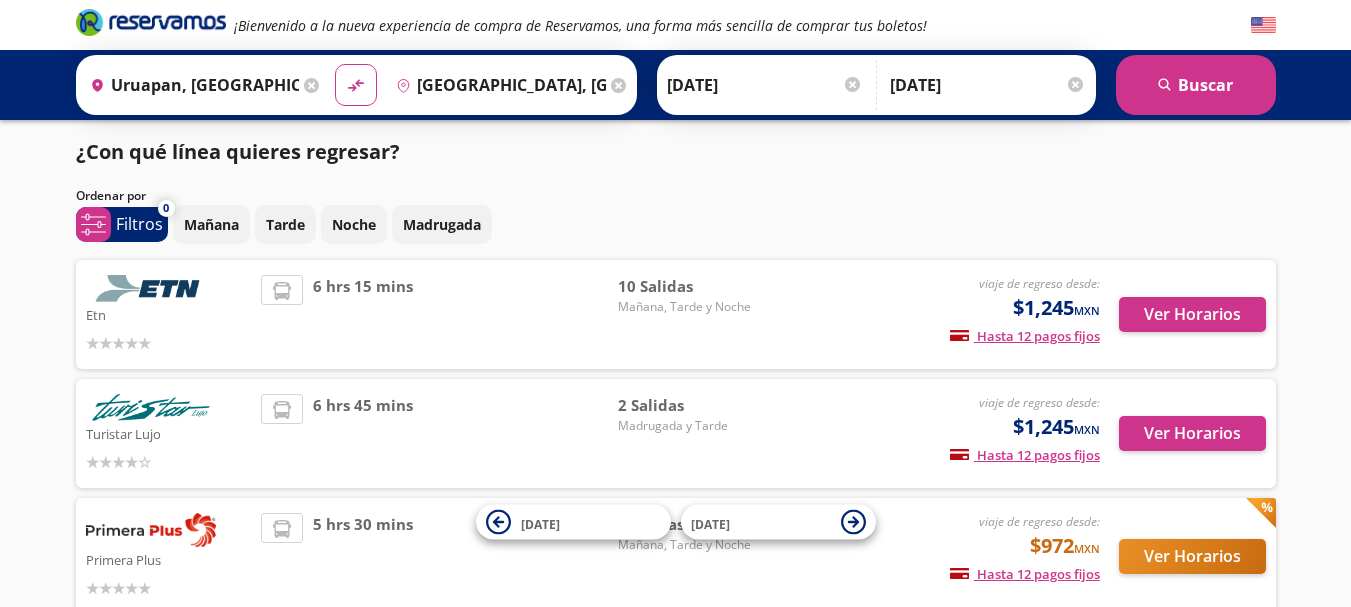 scroll, scrollTop: 0, scrollLeft: 0, axis: both 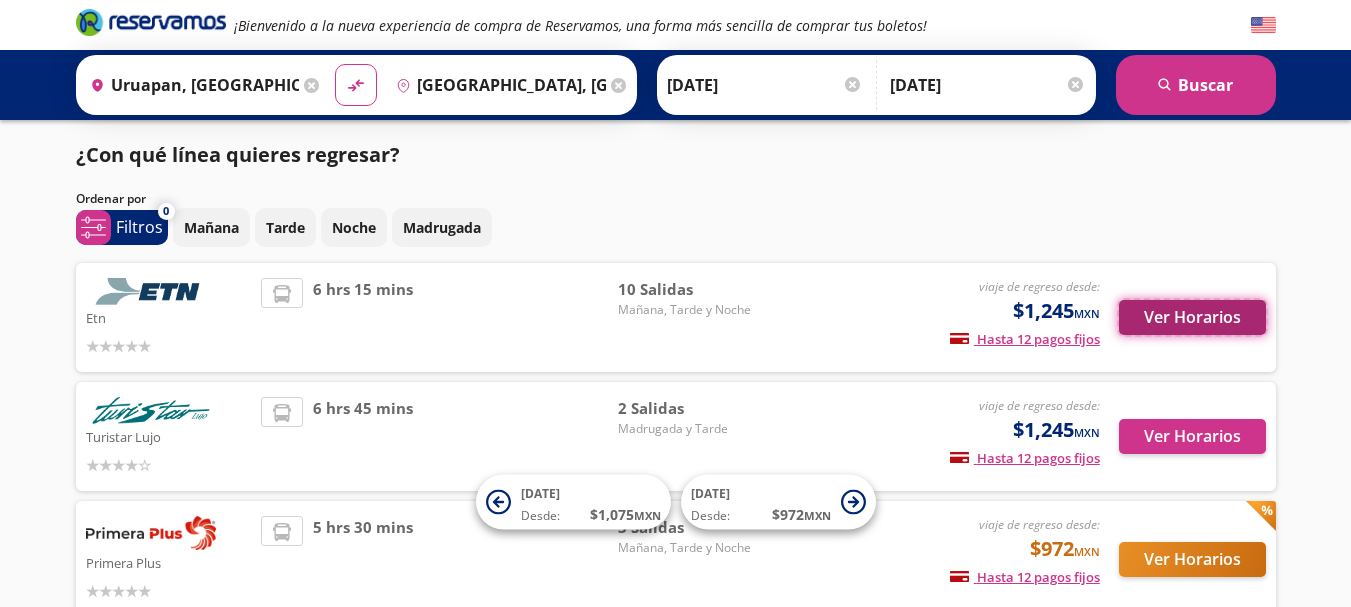 click on "Ver Horarios" at bounding box center [1192, 317] 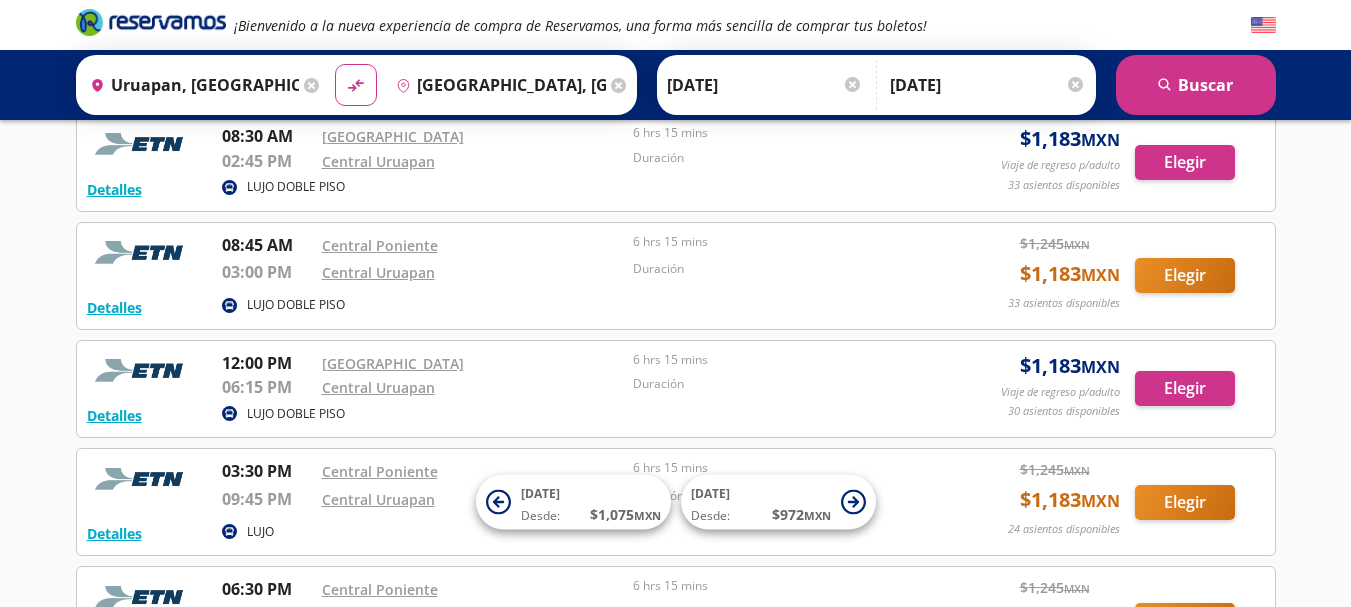 scroll, scrollTop: 500, scrollLeft: 0, axis: vertical 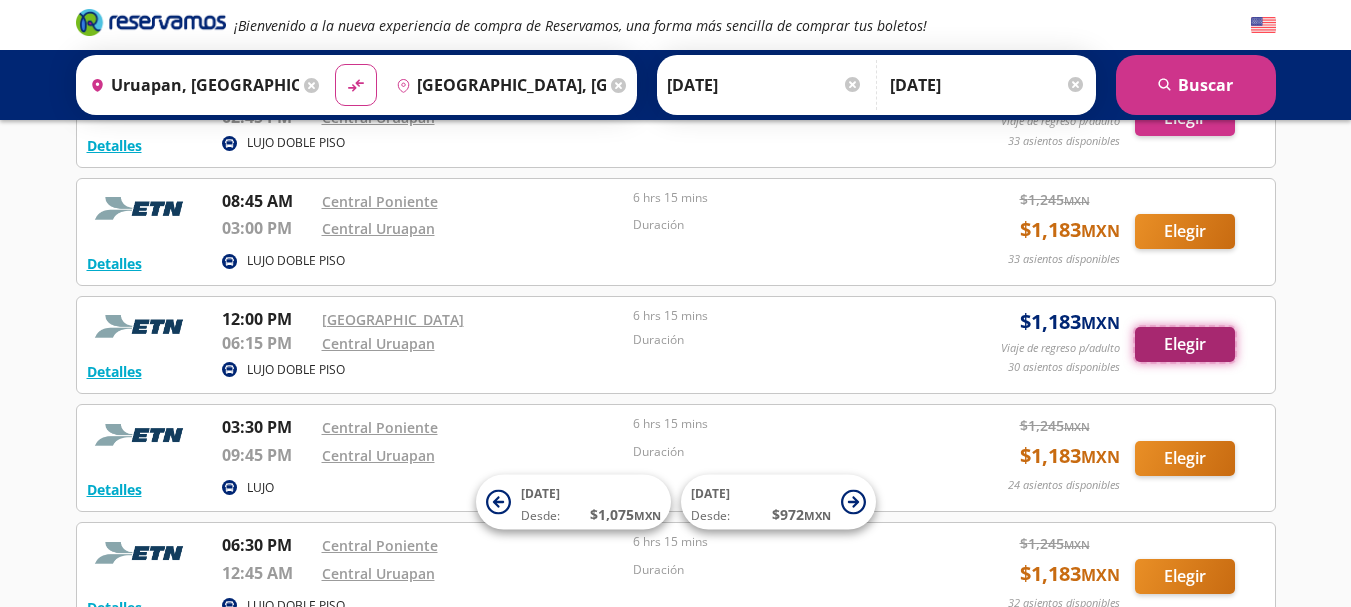 click on "Elegir" at bounding box center [1185, 344] 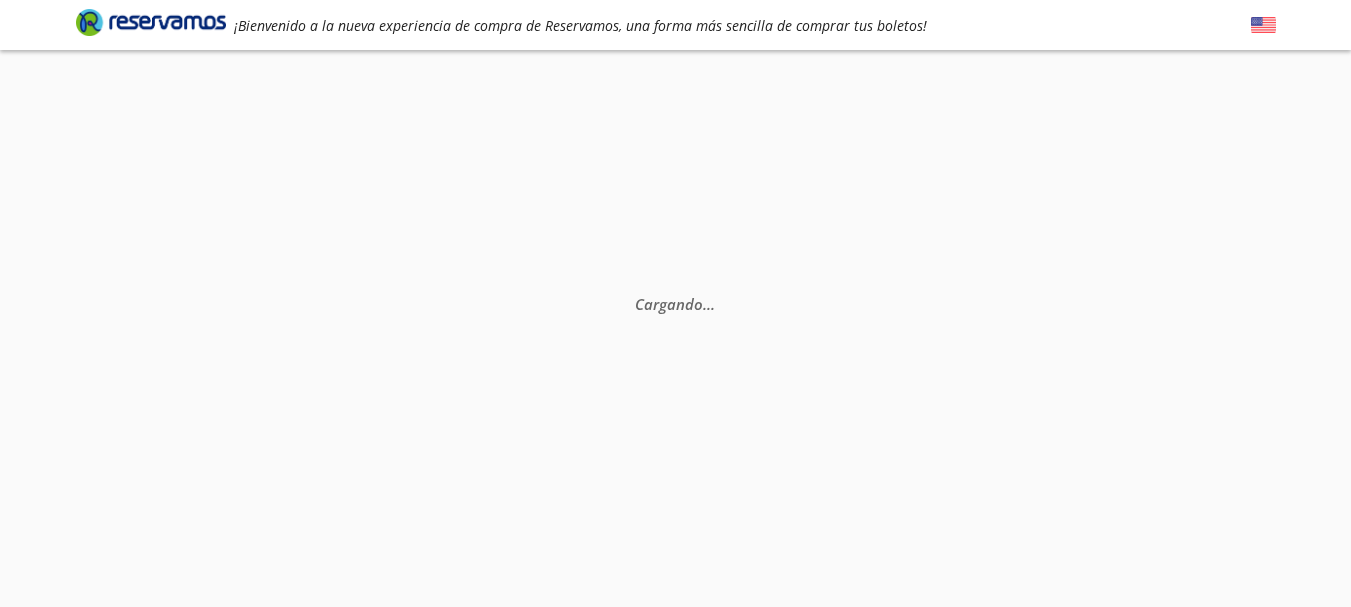 scroll, scrollTop: 0, scrollLeft: 0, axis: both 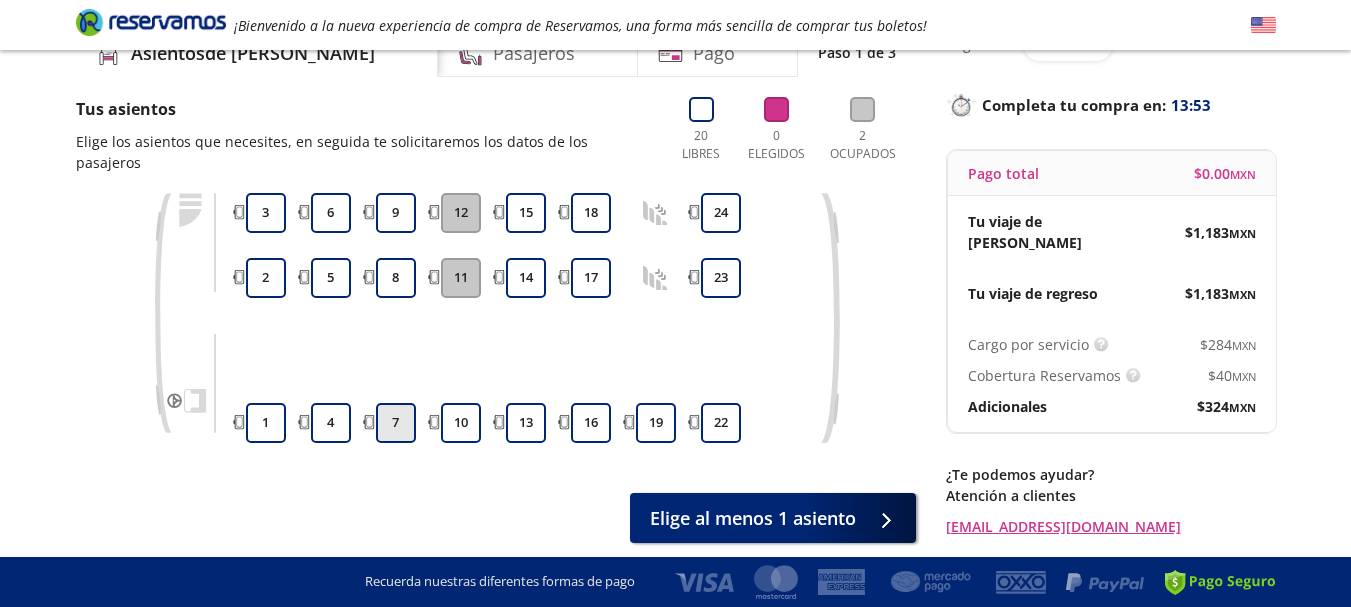 click on "7" at bounding box center [396, 423] 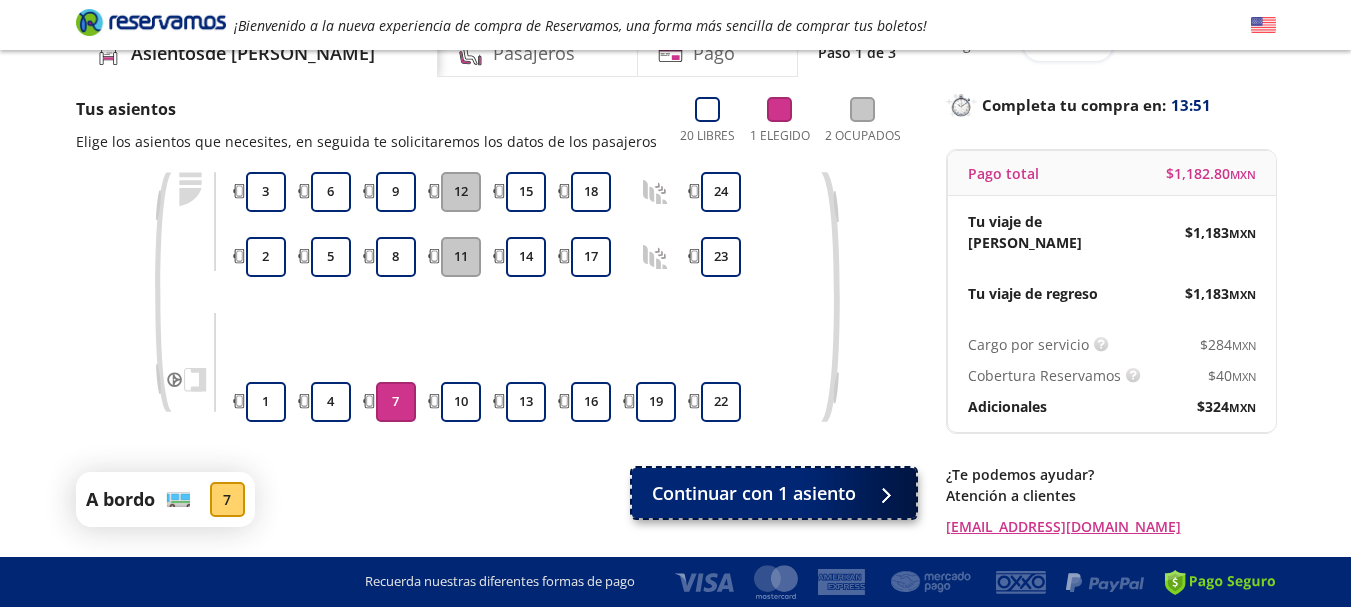 click on "Continuar con 1 asiento" at bounding box center (754, 493) 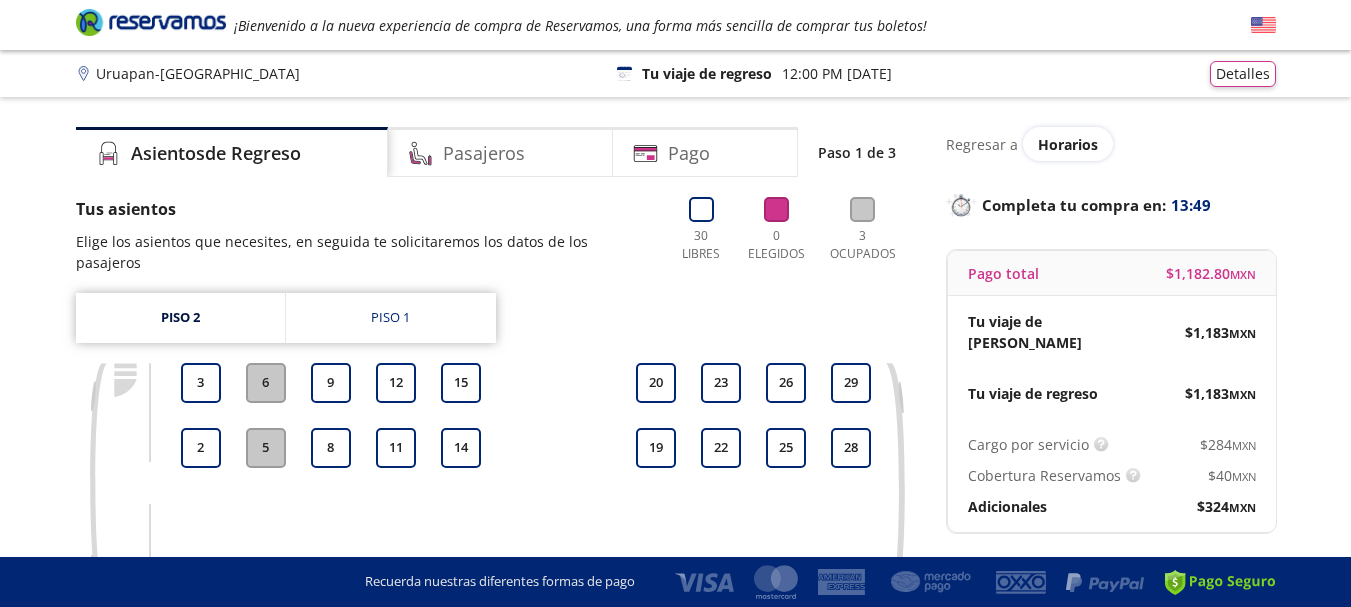 scroll, scrollTop: 100, scrollLeft: 0, axis: vertical 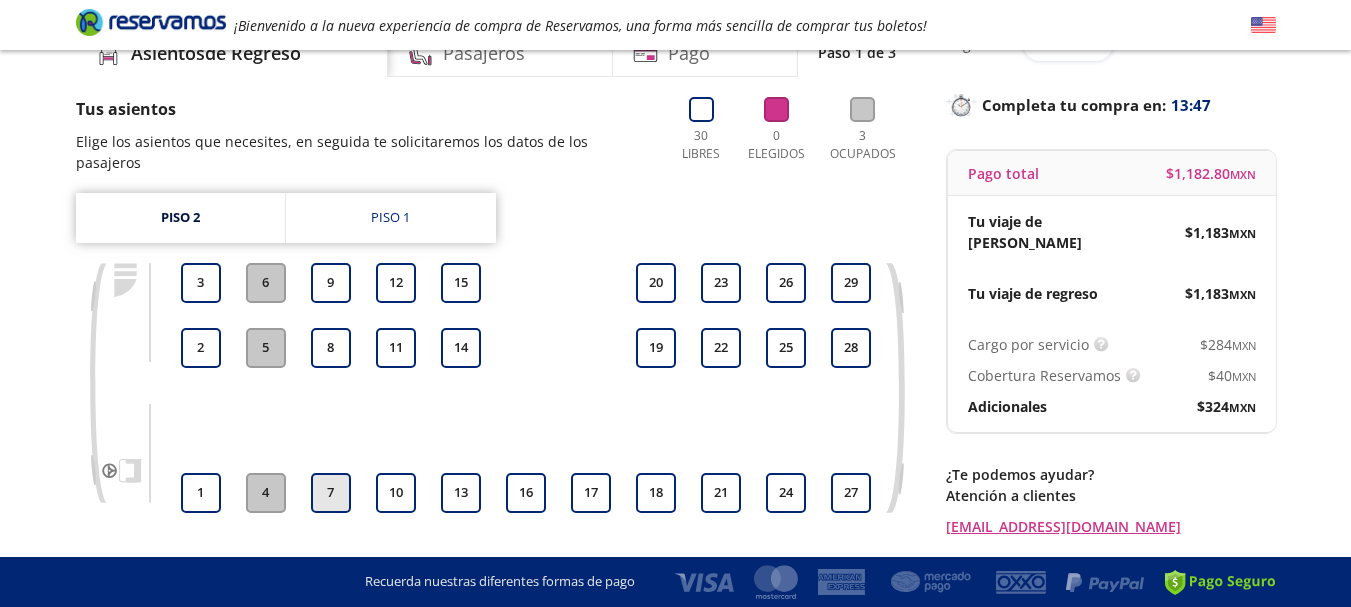 click on "7" at bounding box center (331, 493) 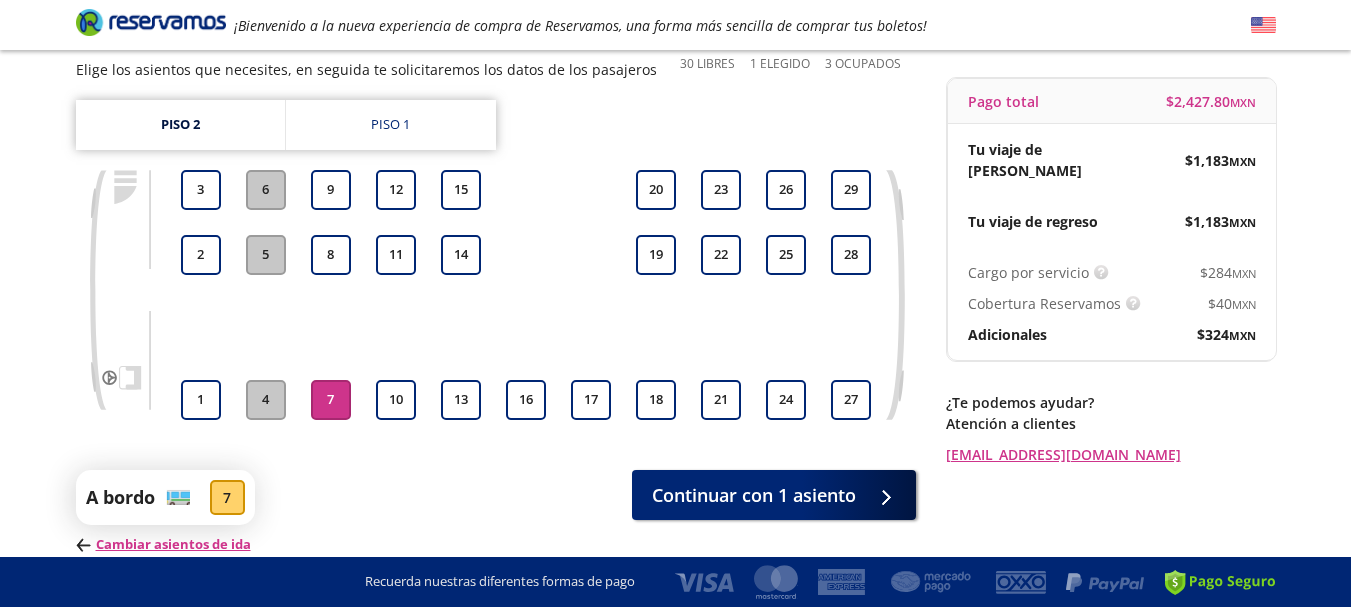 scroll, scrollTop: 260, scrollLeft: 0, axis: vertical 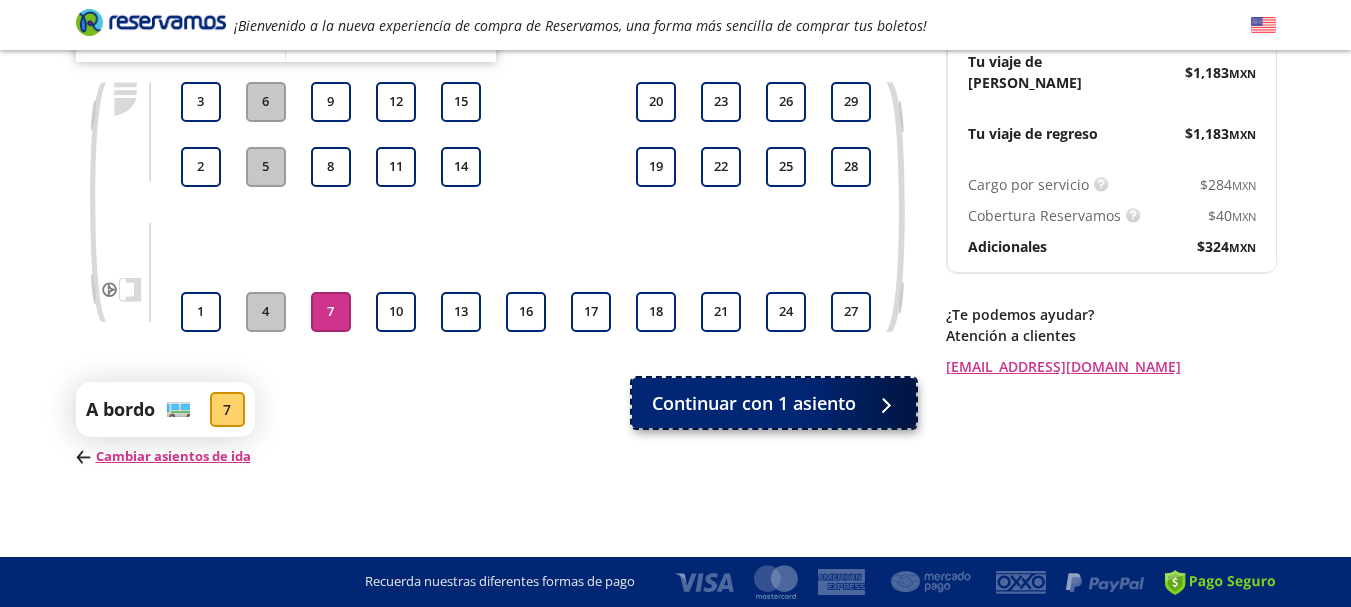 click on "Continuar con 1 asiento" at bounding box center [754, 403] 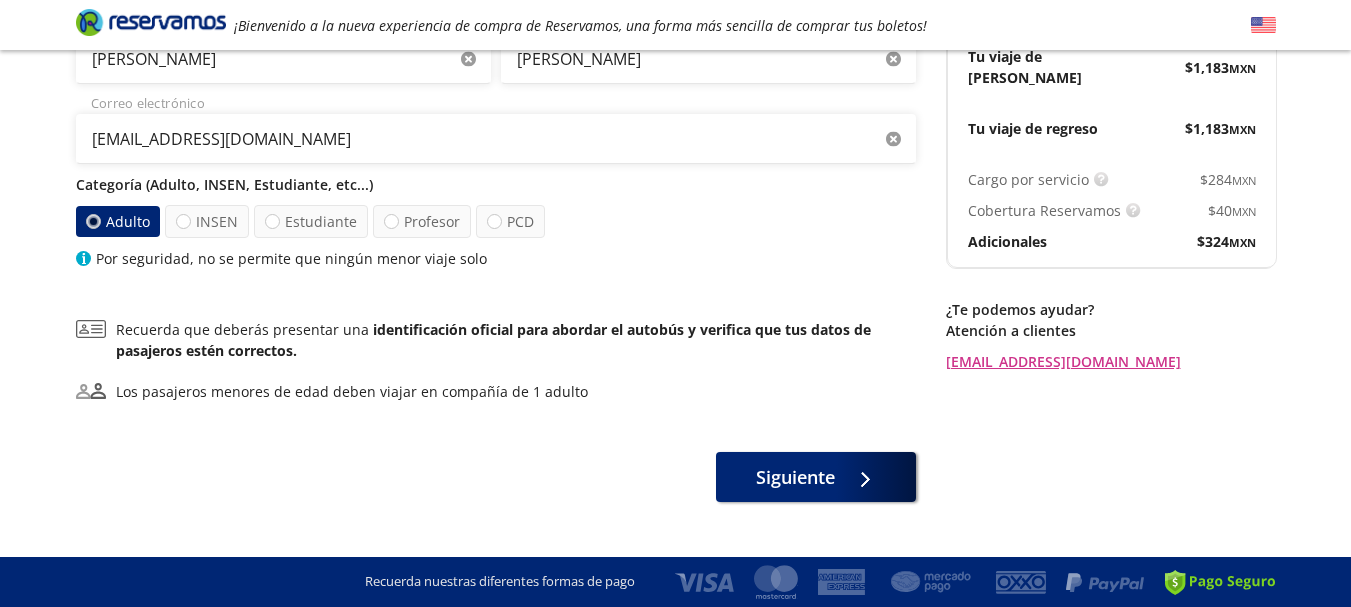 scroll, scrollTop: 300, scrollLeft: 0, axis: vertical 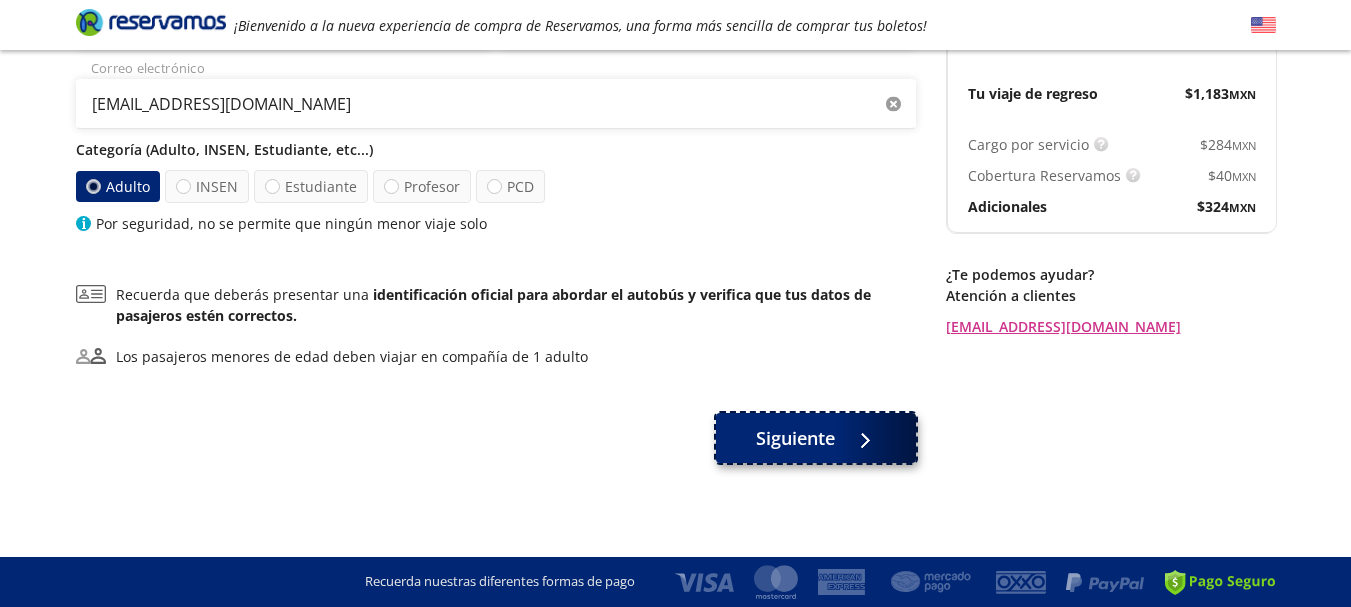 click on "Siguiente" at bounding box center (795, 438) 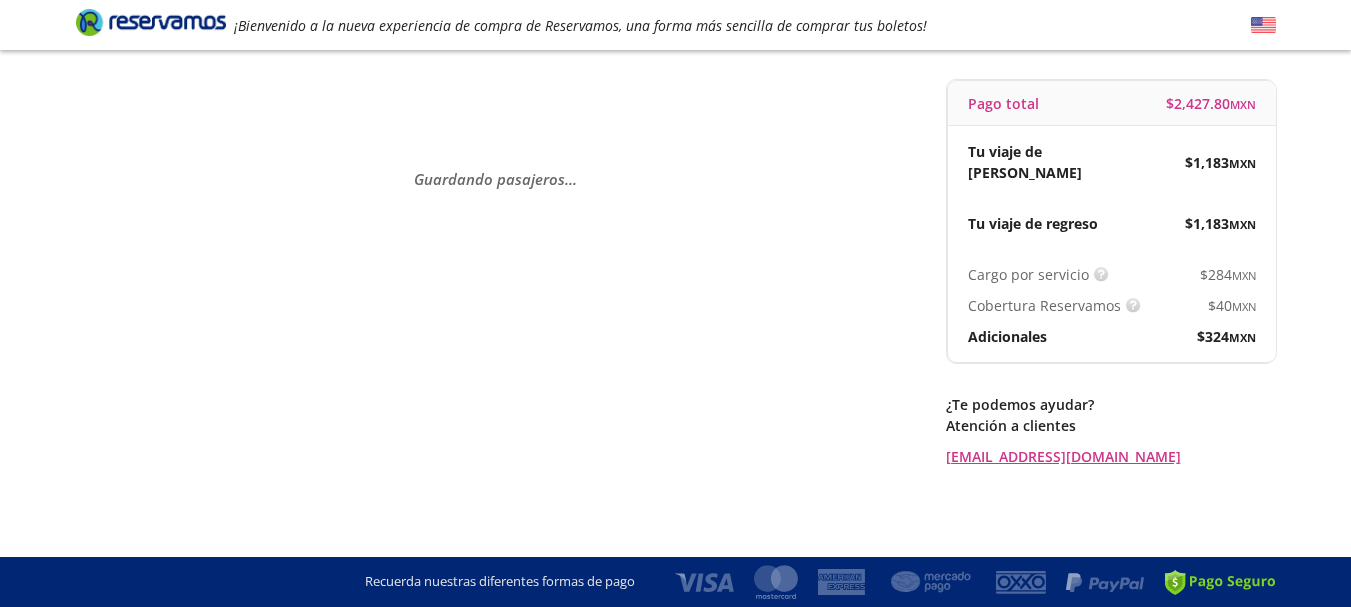 scroll, scrollTop: 0, scrollLeft: 0, axis: both 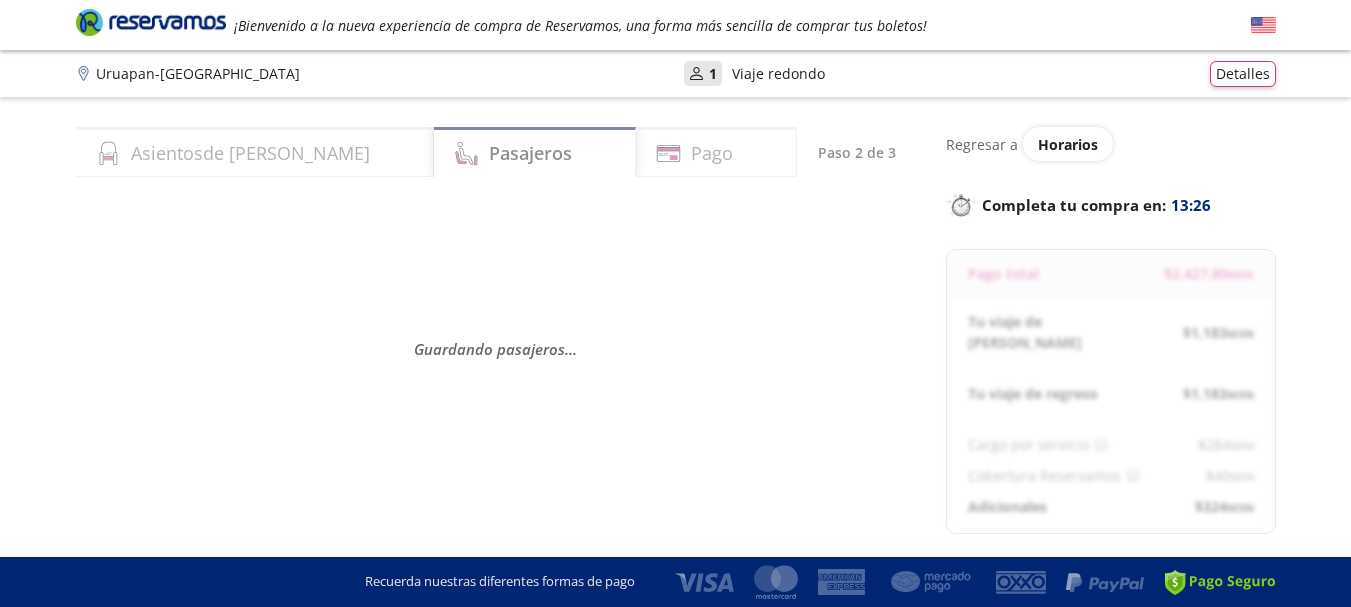 select on "MX" 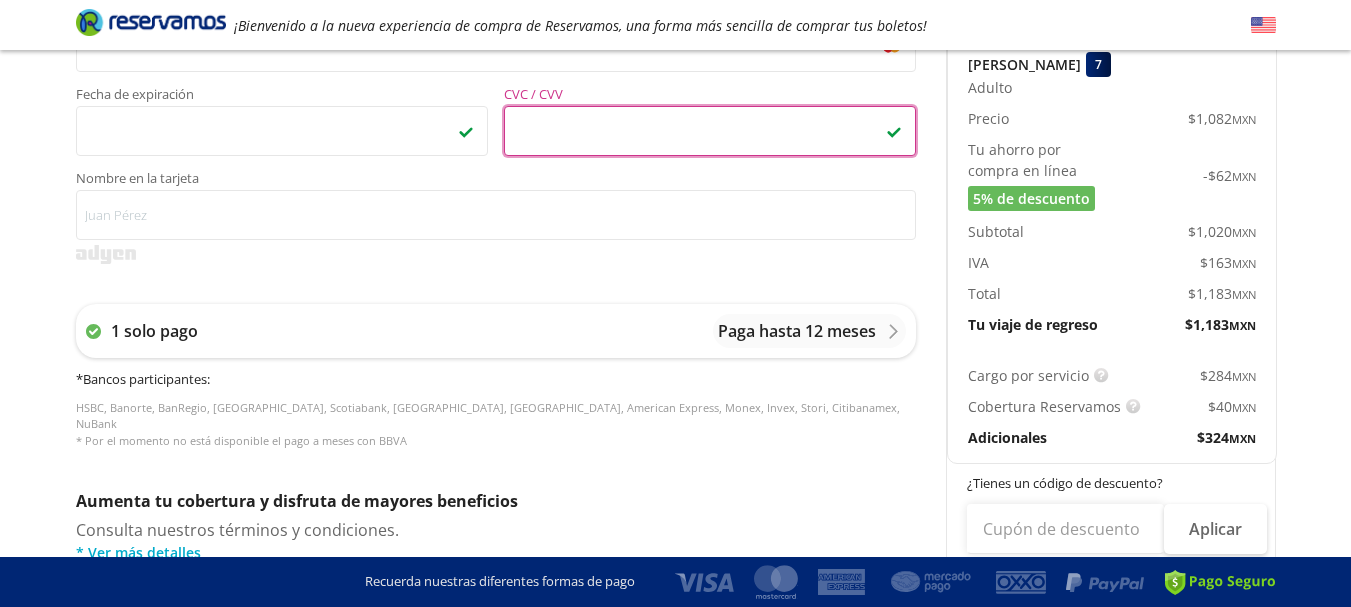scroll, scrollTop: 600, scrollLeft: 0, axis: vertical 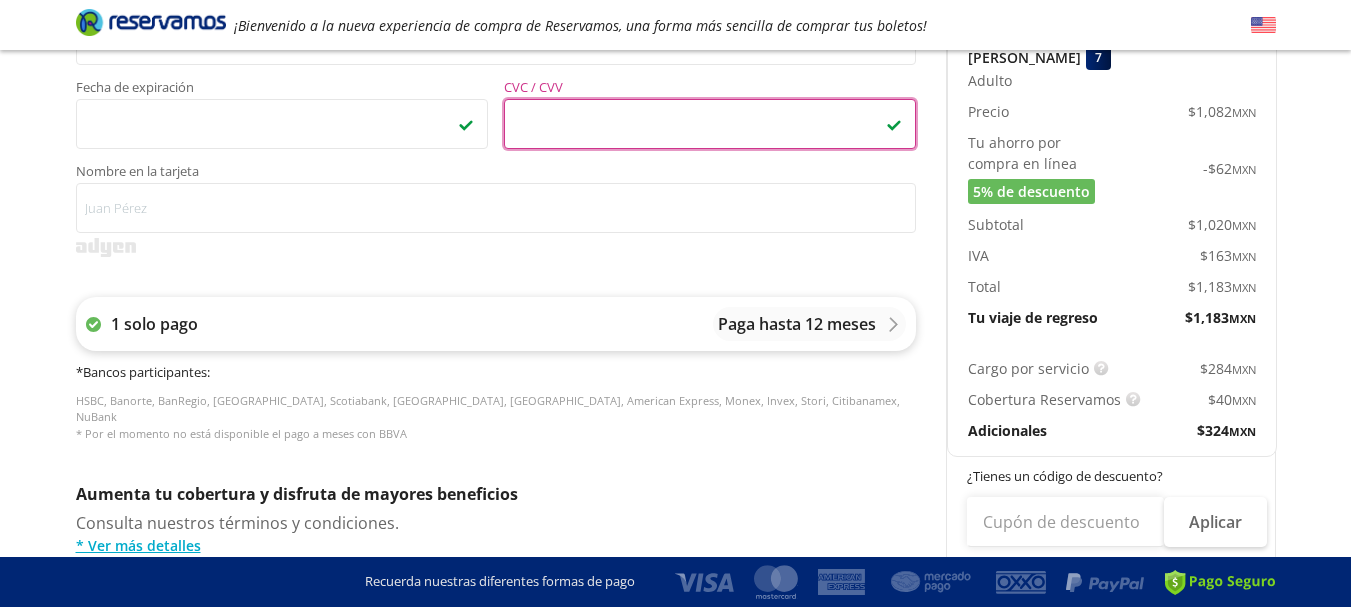 click on "Paga hasta 12 meses" at bounding box center [809, 324] 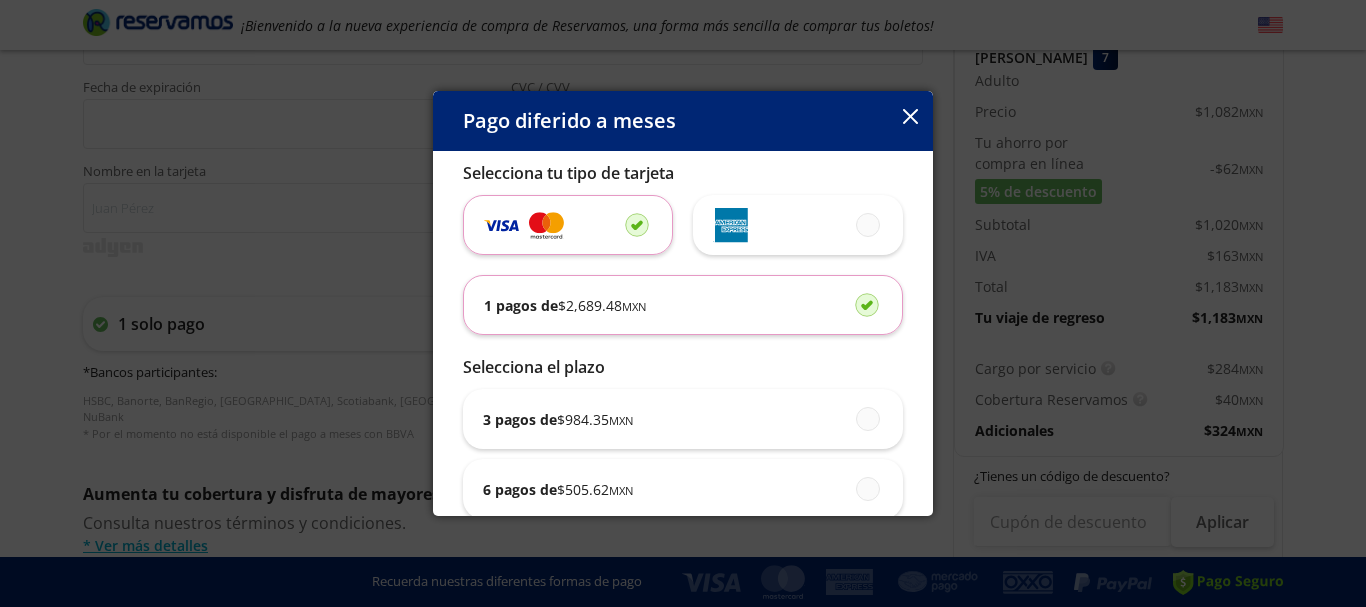 click 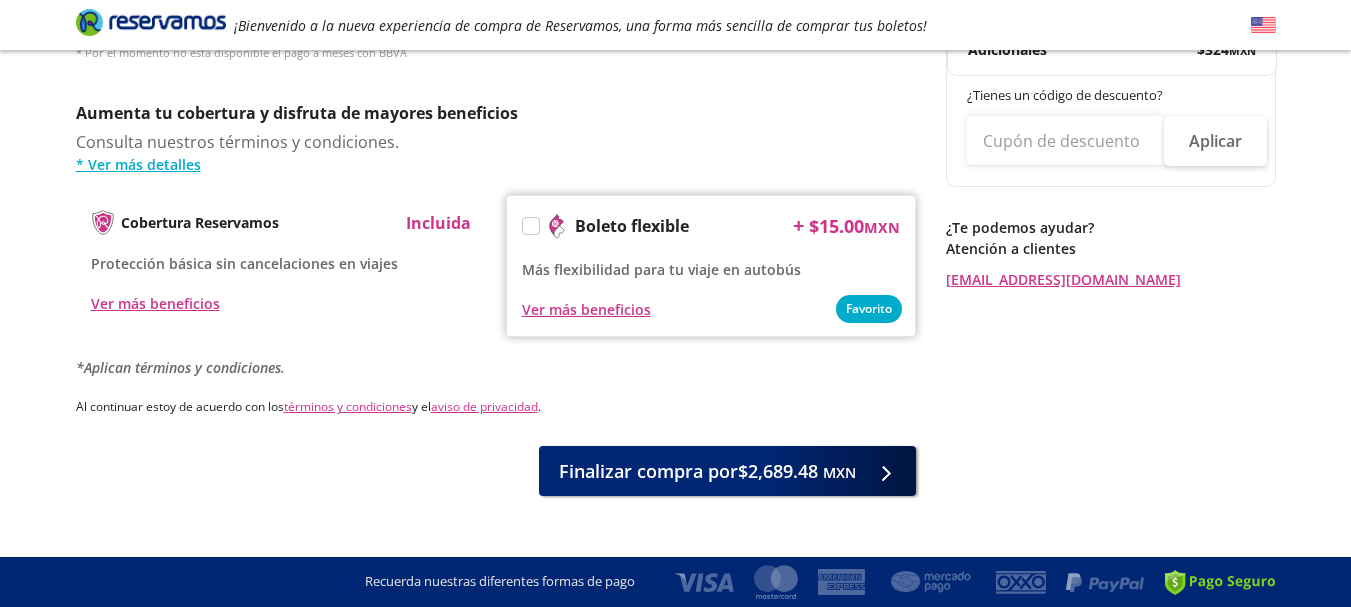 scroll, scrollTop: 994, scrollLeft: 0, axis: vertical 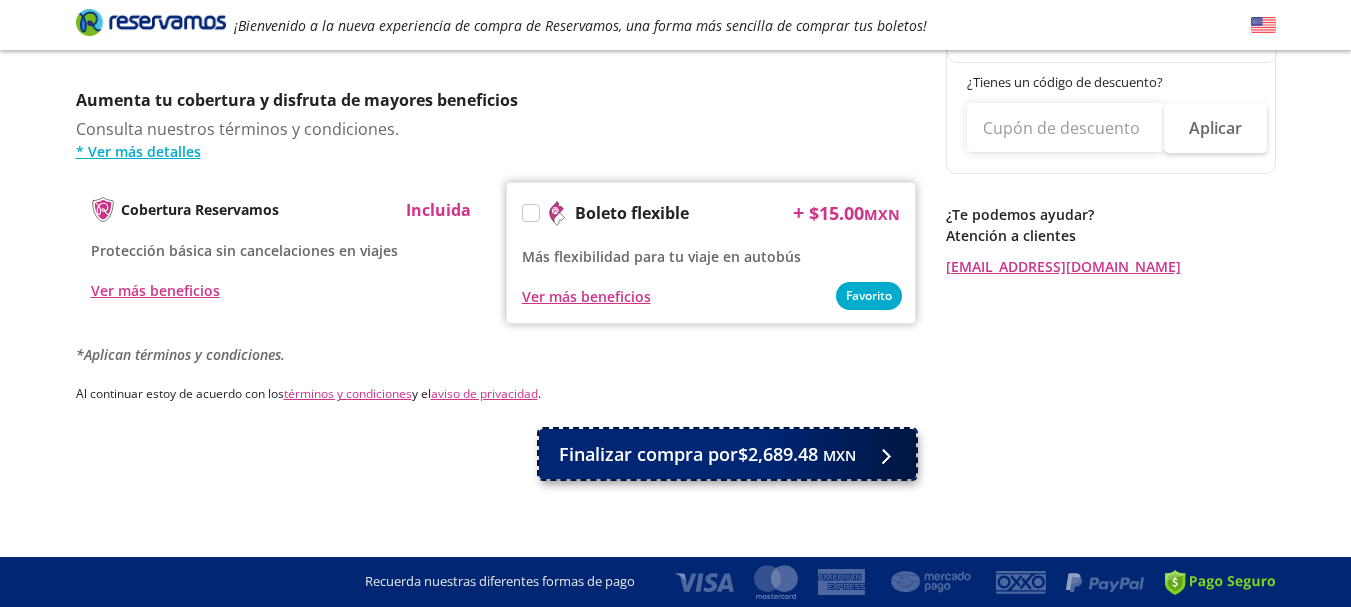 click on "Finalizar compra por  $2,689.48   MXN" at bounding box center [707, 454] 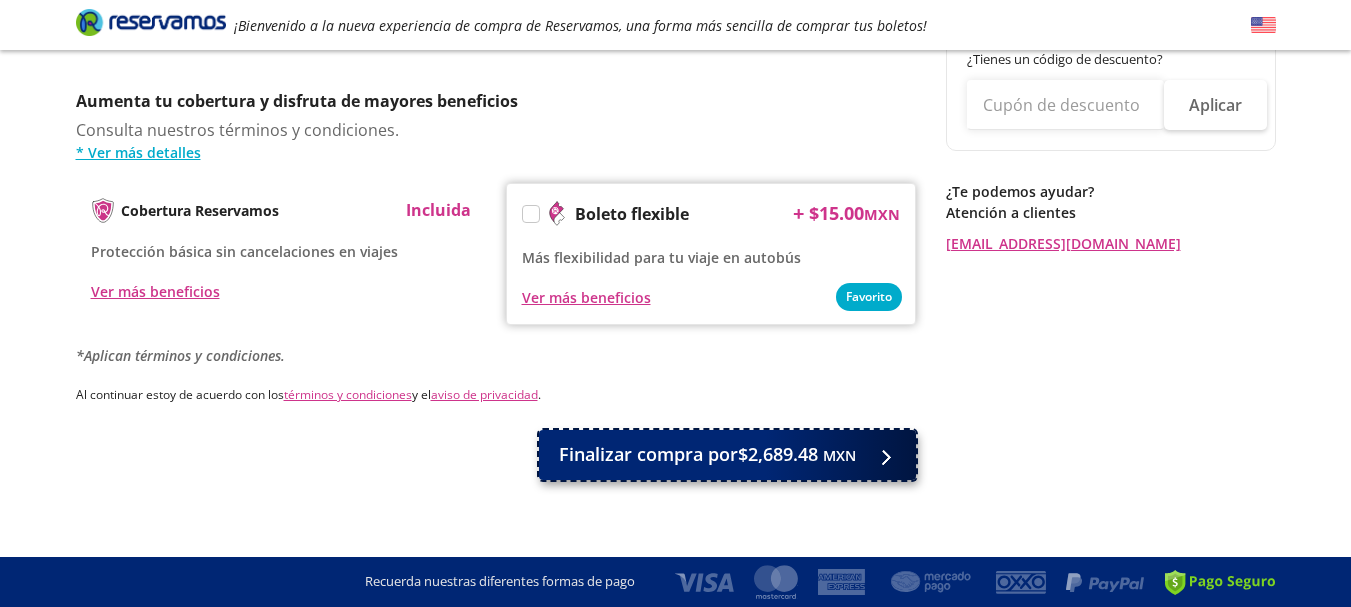 click on "Finalizar compra por  $2,689.48   MXN" at bounding box center [707, 454] 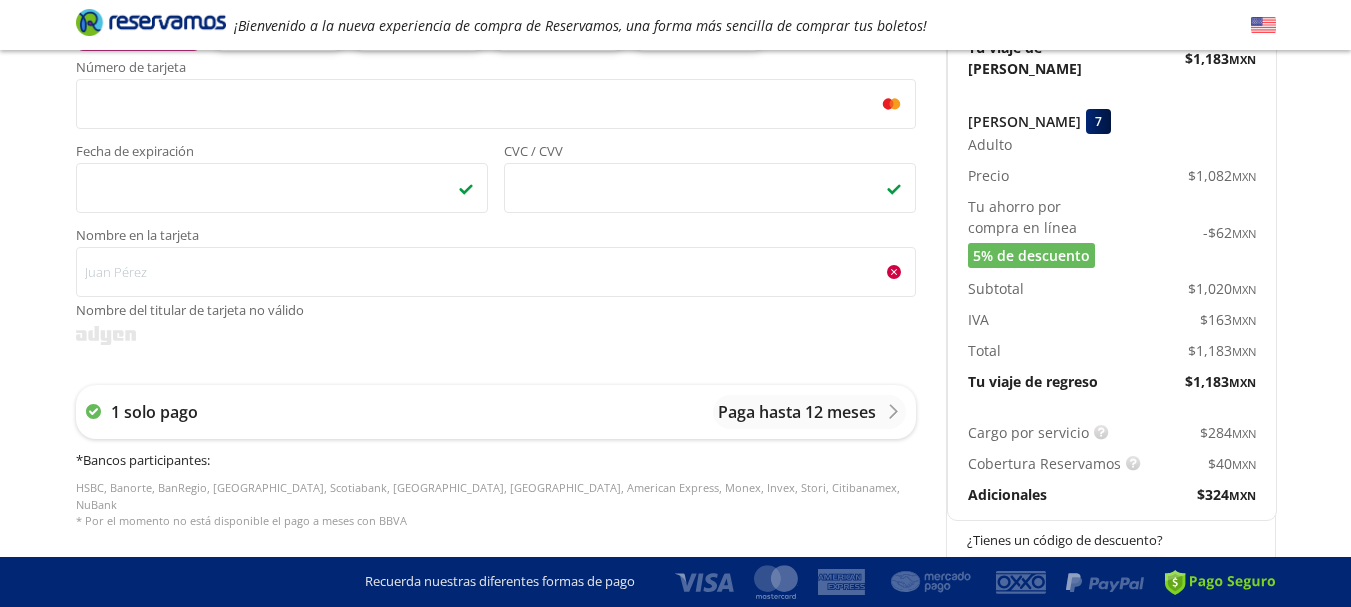scroll, scrollTop: 517, scrollLeft: 0, axis: vertical 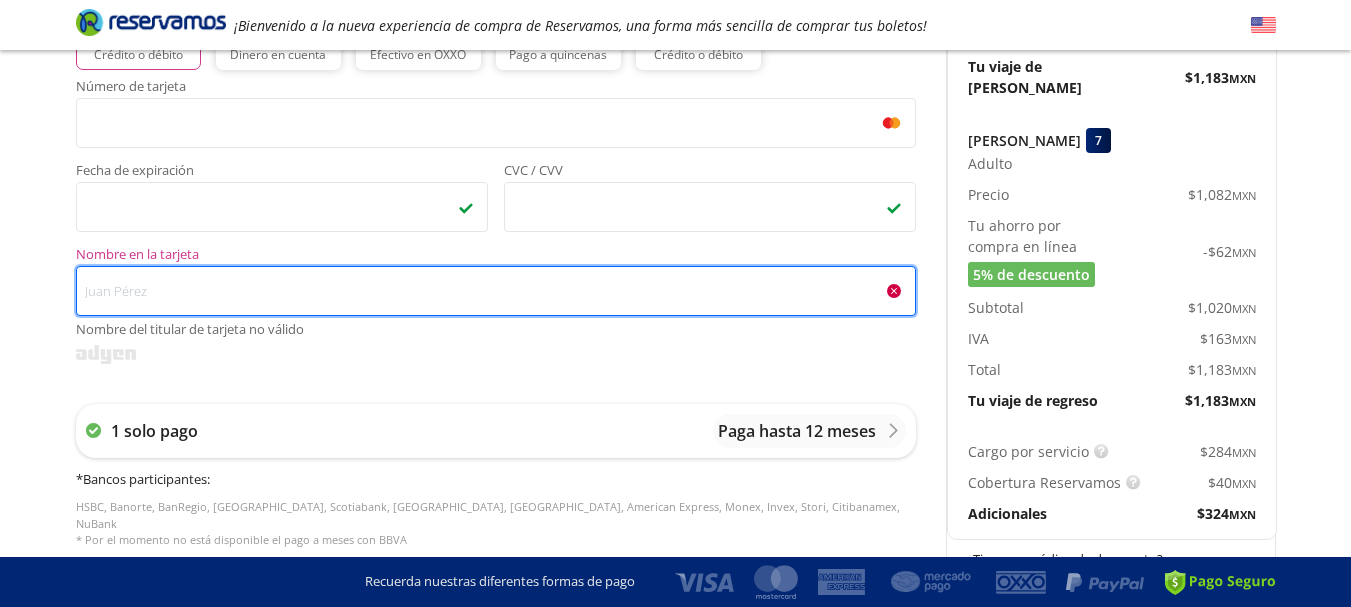 click on "Nombre en la tarjeta Nombre del titular de tarjeta no válido" at bounding box center [496, 291] 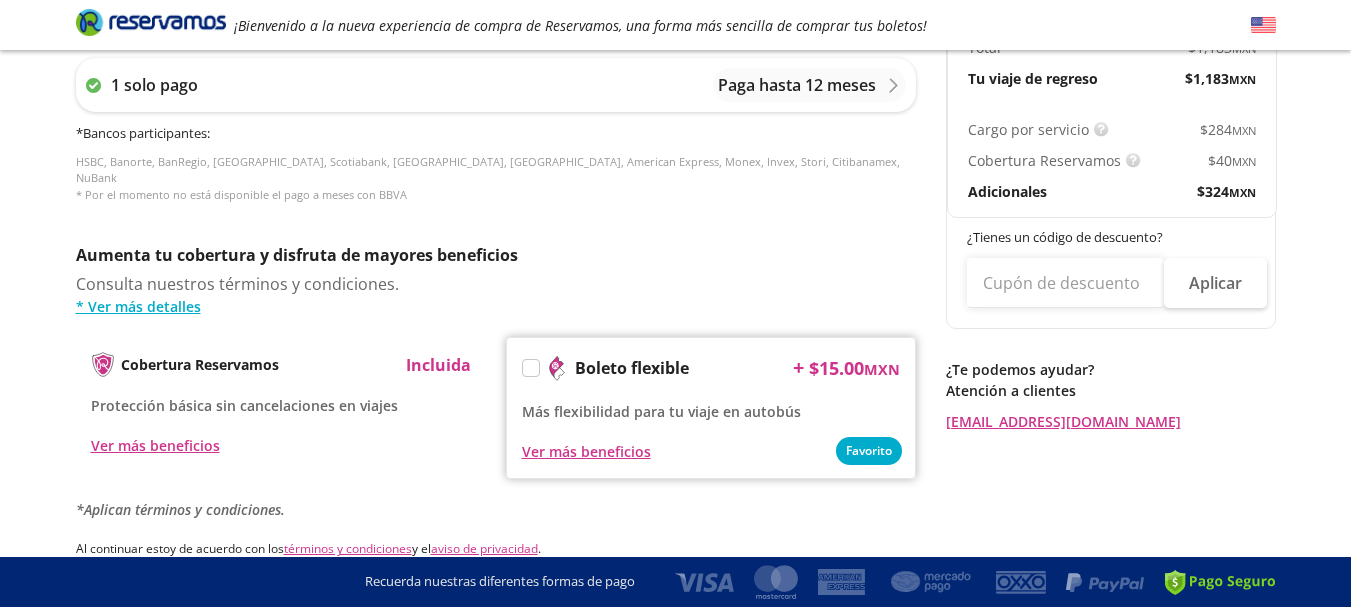scroll, scrollTop: 994, scrollLeft: 0, axis: vertical 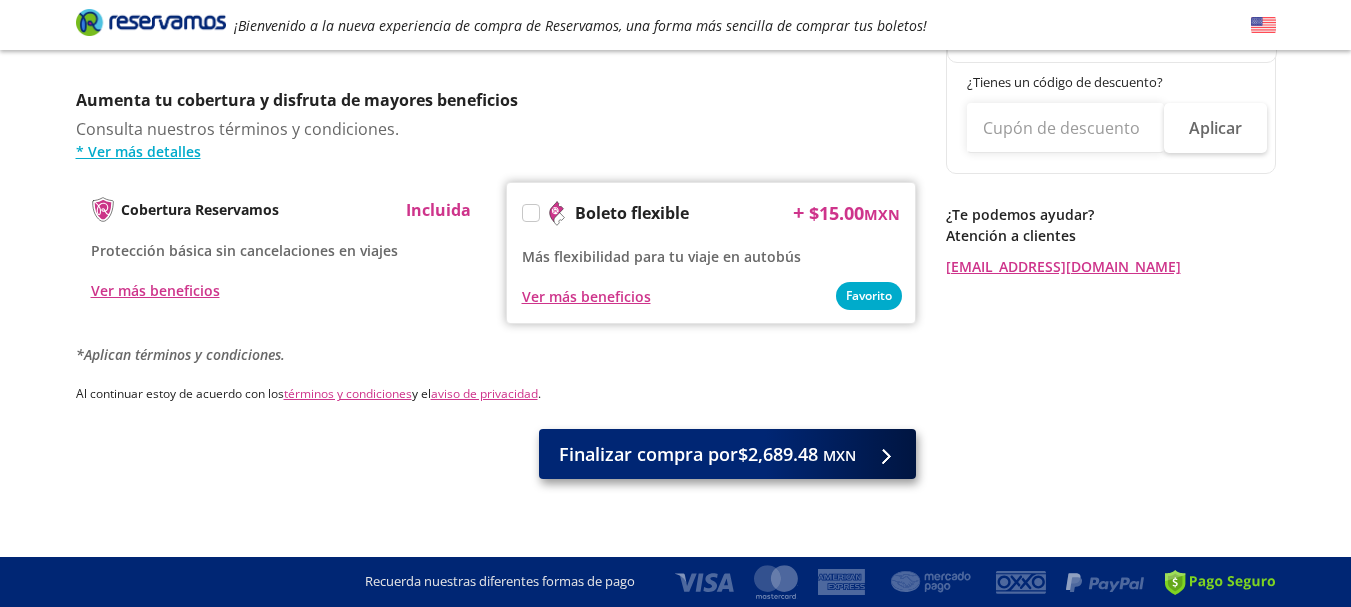 type on "HECTOR HUGO LOPEZ ORDAZ" 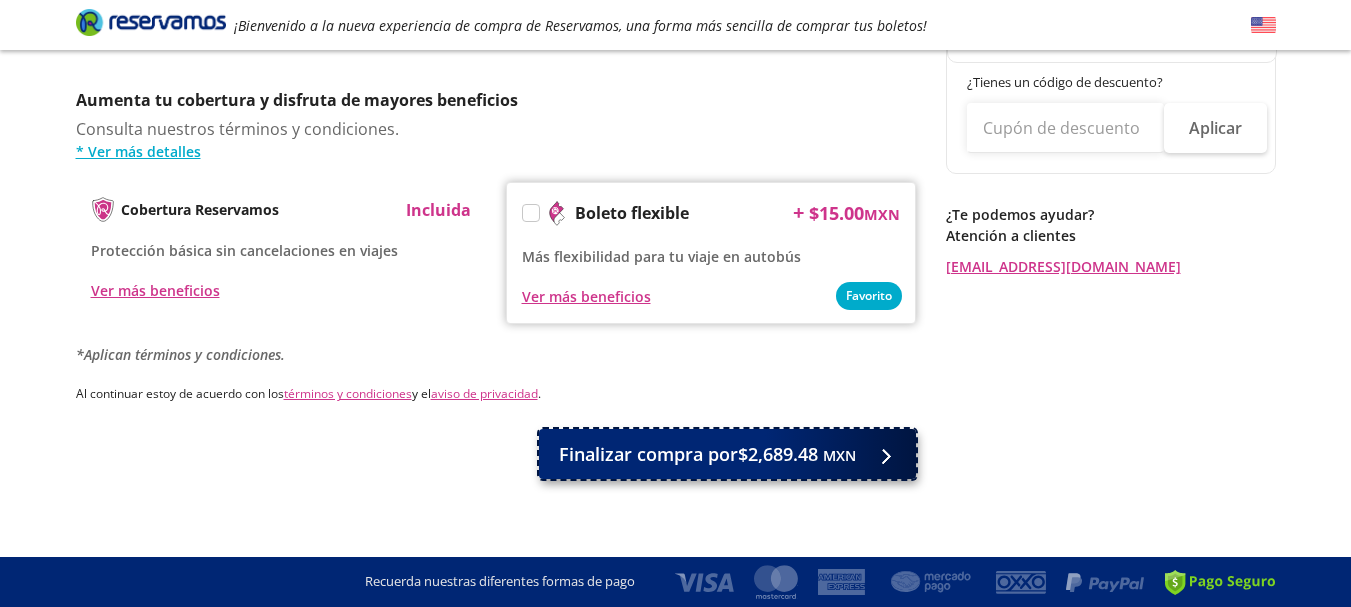 click on "Finalizar compra por  $2,689.48   MXN" at bounding box center [707, 454] 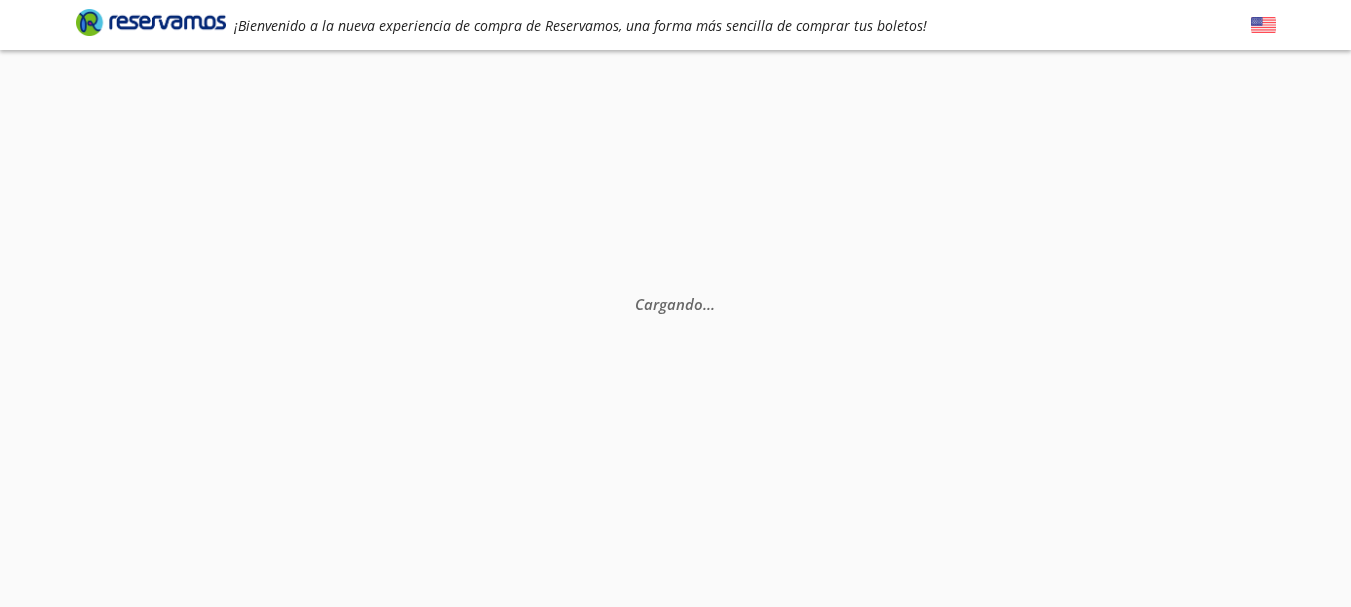scroll, scrollTop: 0, scrollLeft: 0, axis: both 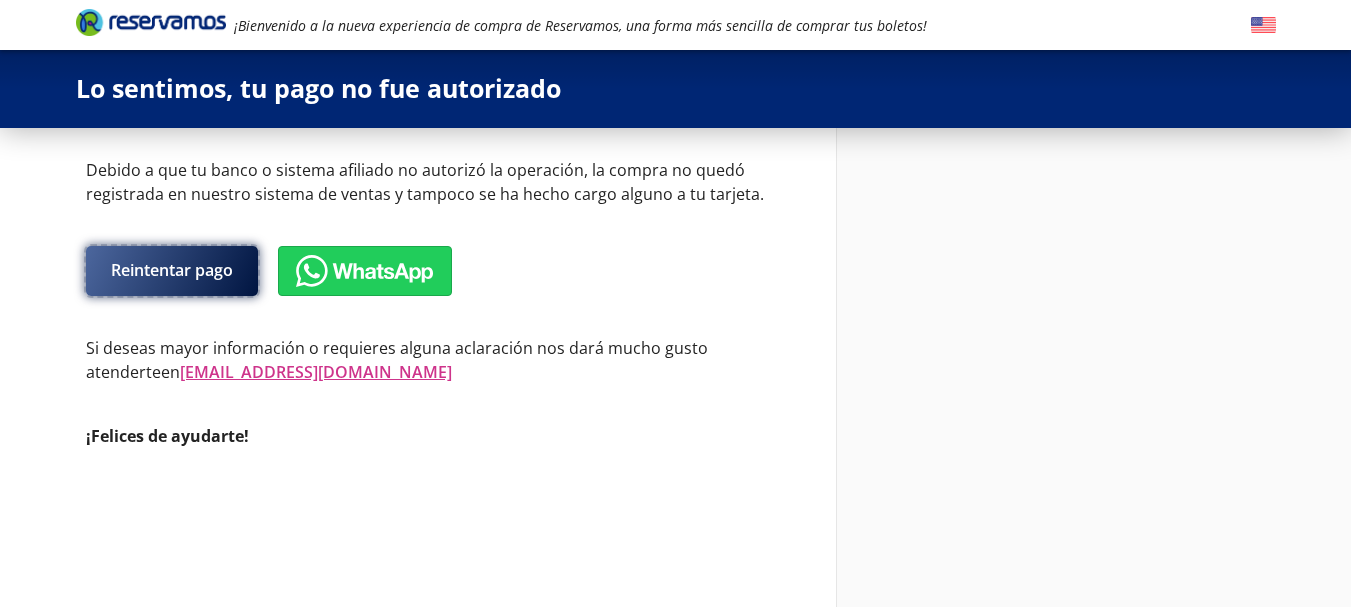 click on "Reintentar pago" at bounding box center (172, 271) 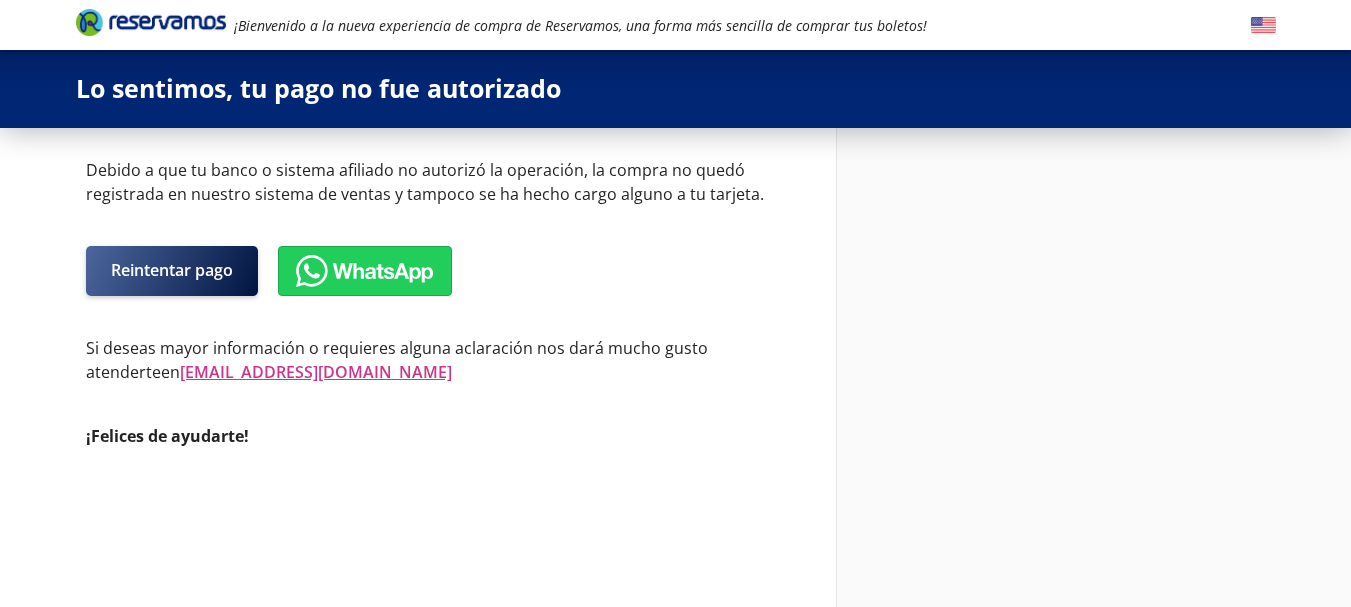 select on "MX" 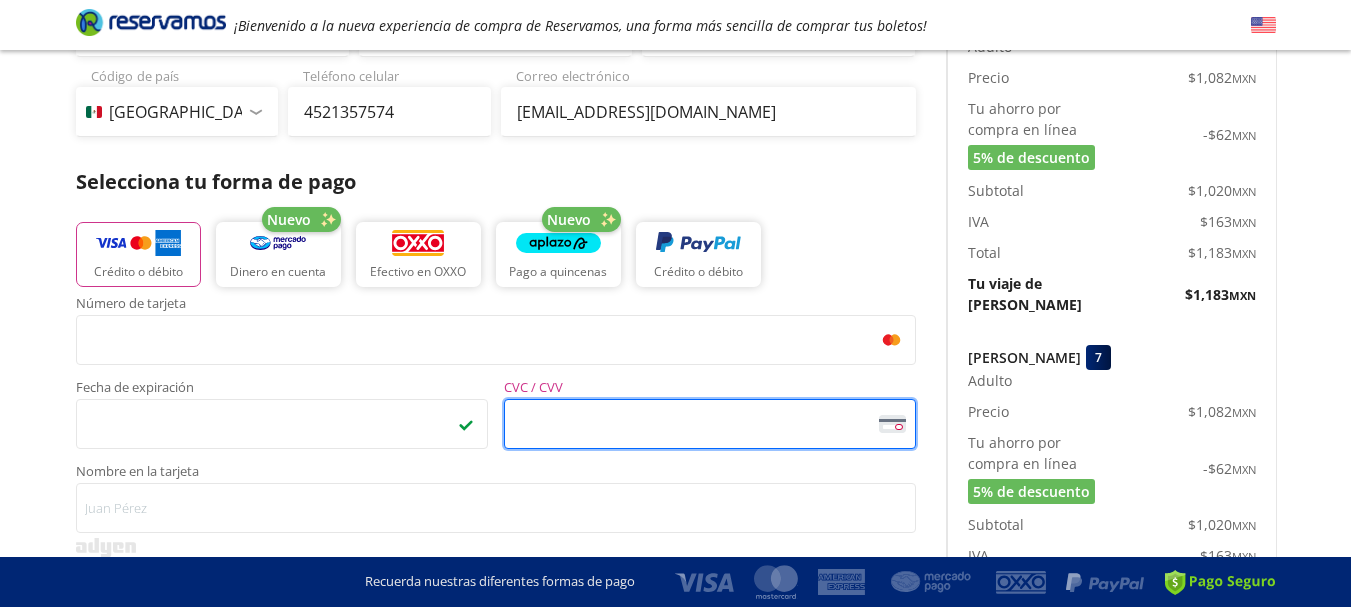 scroll, scrollTop: 400, scrollLeft: 0, axis: vertical 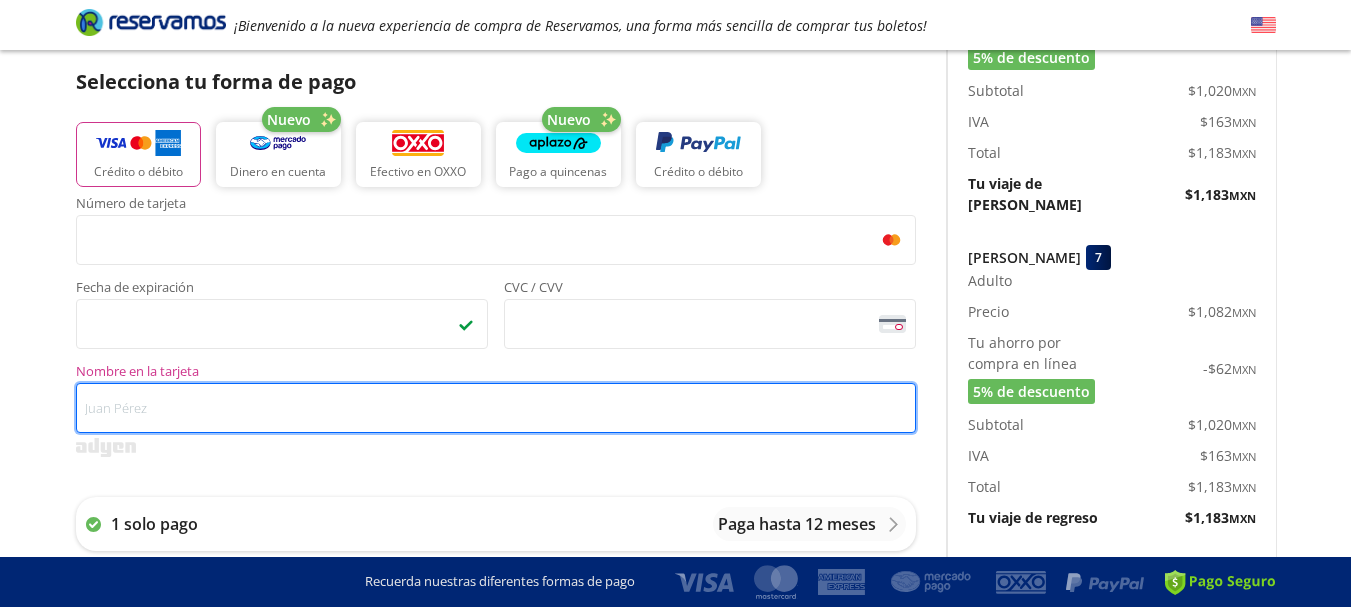 click on "Nombre en la tarjeta" at bounding box center (496, 408) 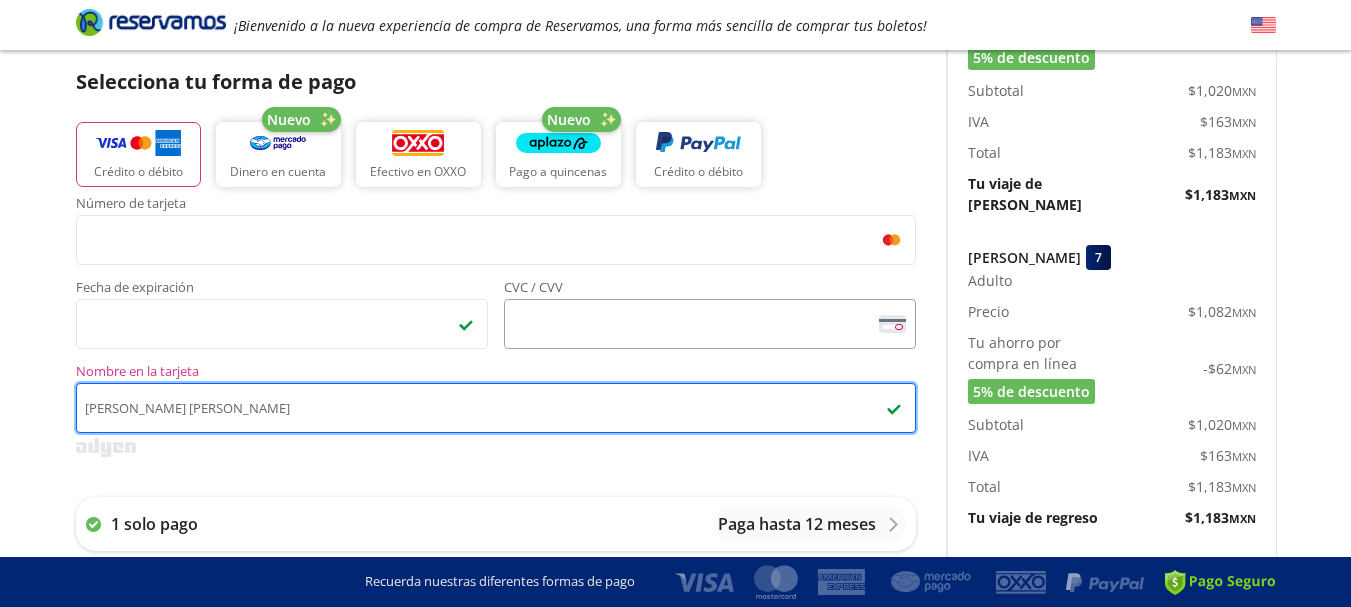 type on "HECTOR HUGO LOPEZ ORDAZ" 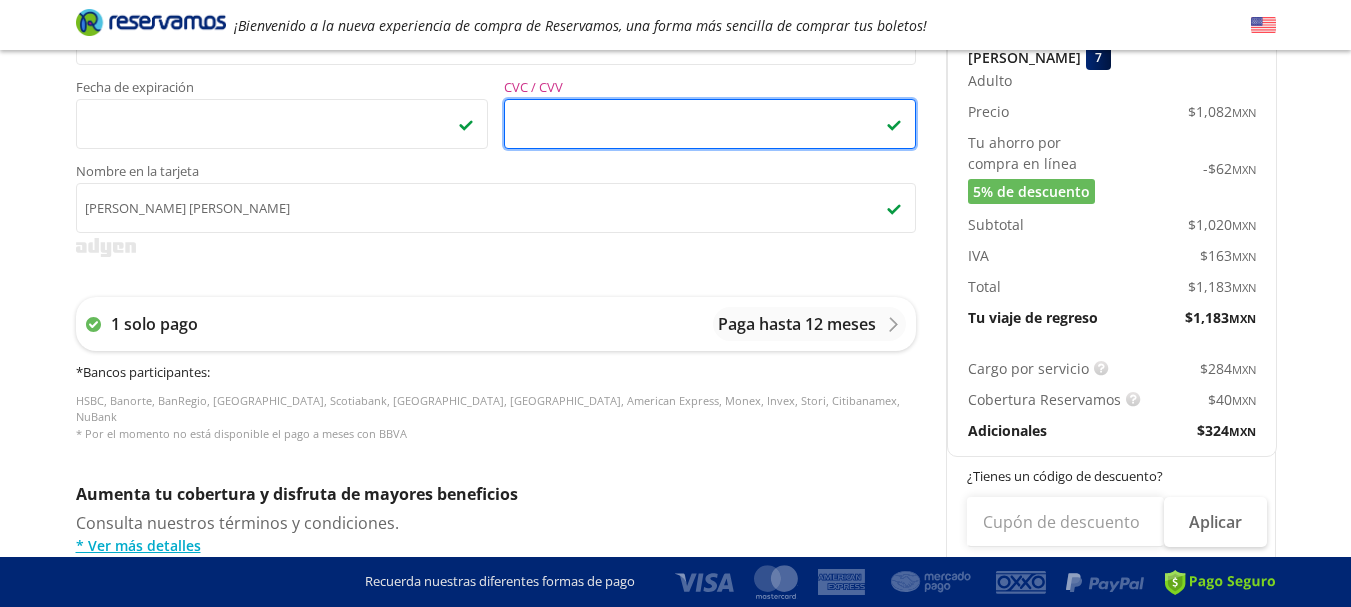 scroll, scrollTop: 994, scrollLeft: 0, axis: vertical 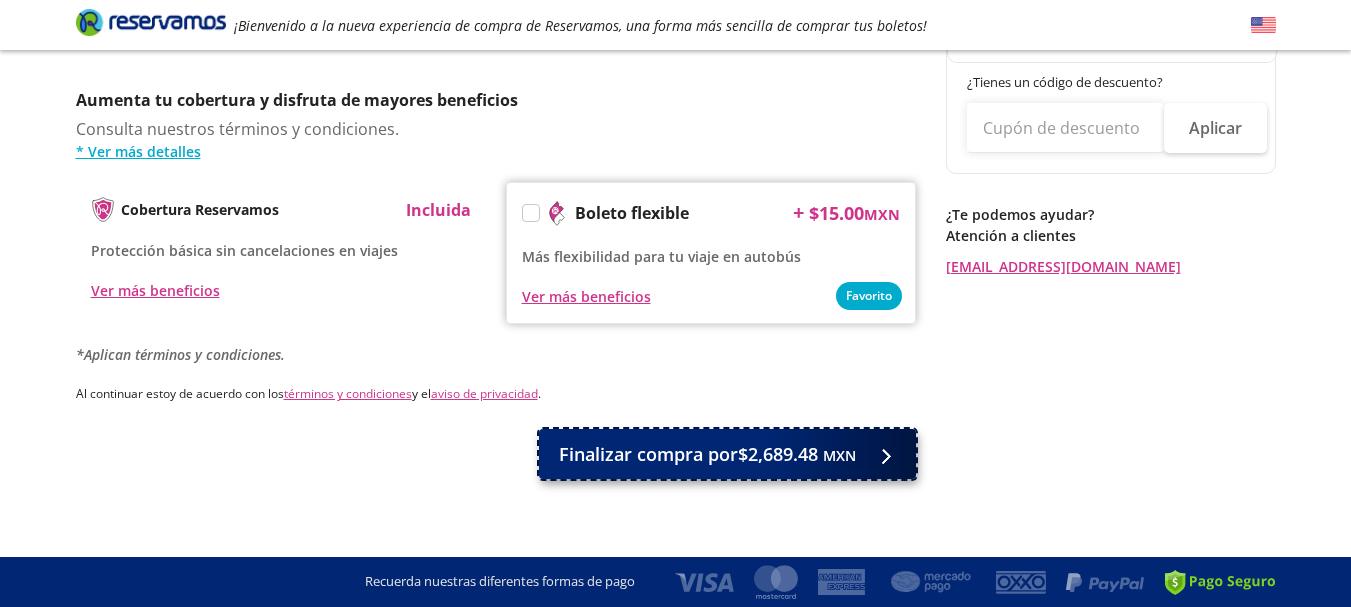 click on "Finalizar compra por  $2,689.48   MXN" at bounding box center (727, 454) 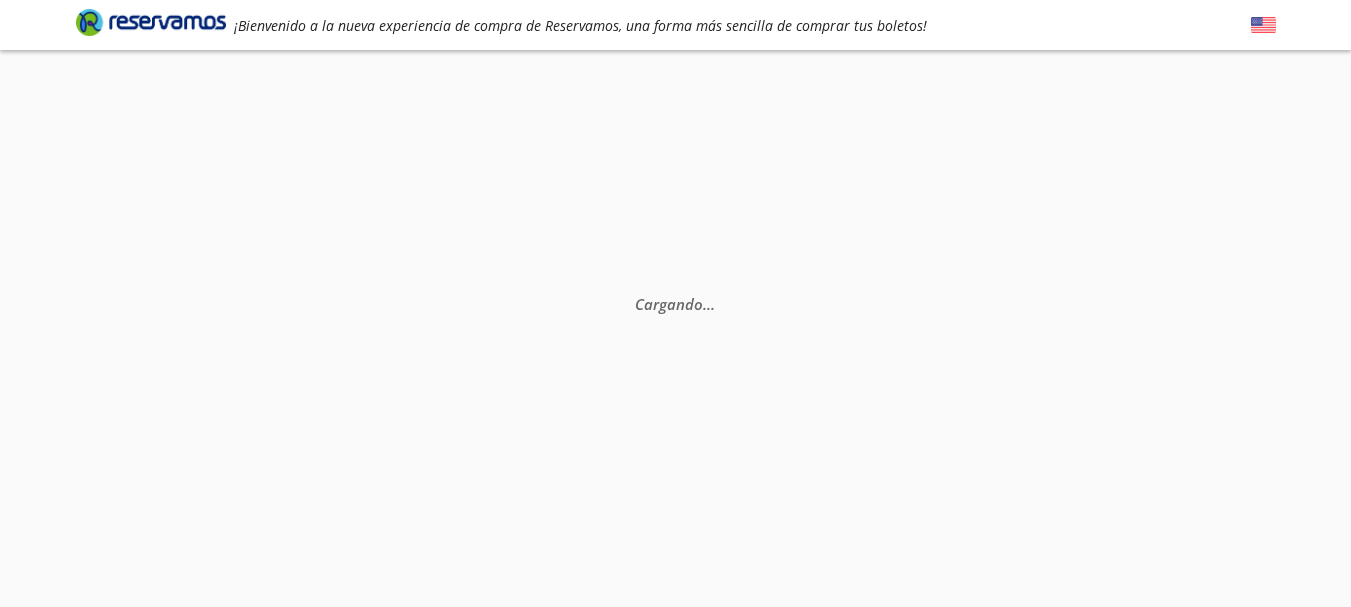 scroll, scrollTop: 0, scrollLeft: 0, axis: both 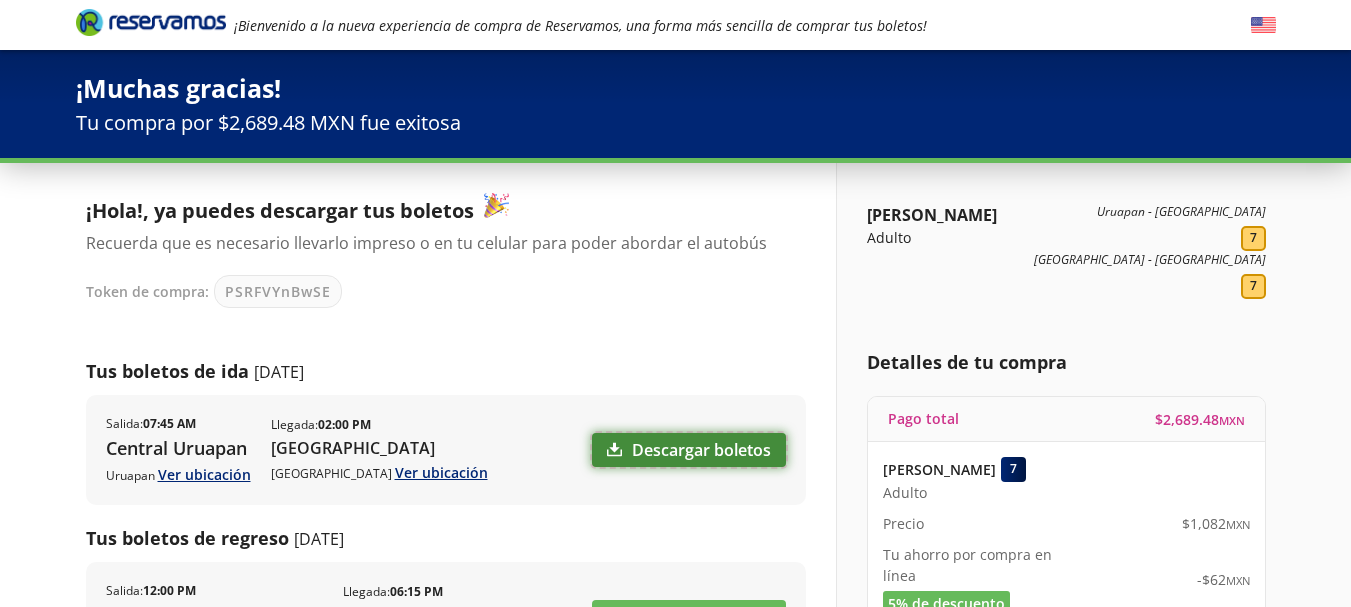 click on "Descargar boletos" at bounding box center (689, 450) 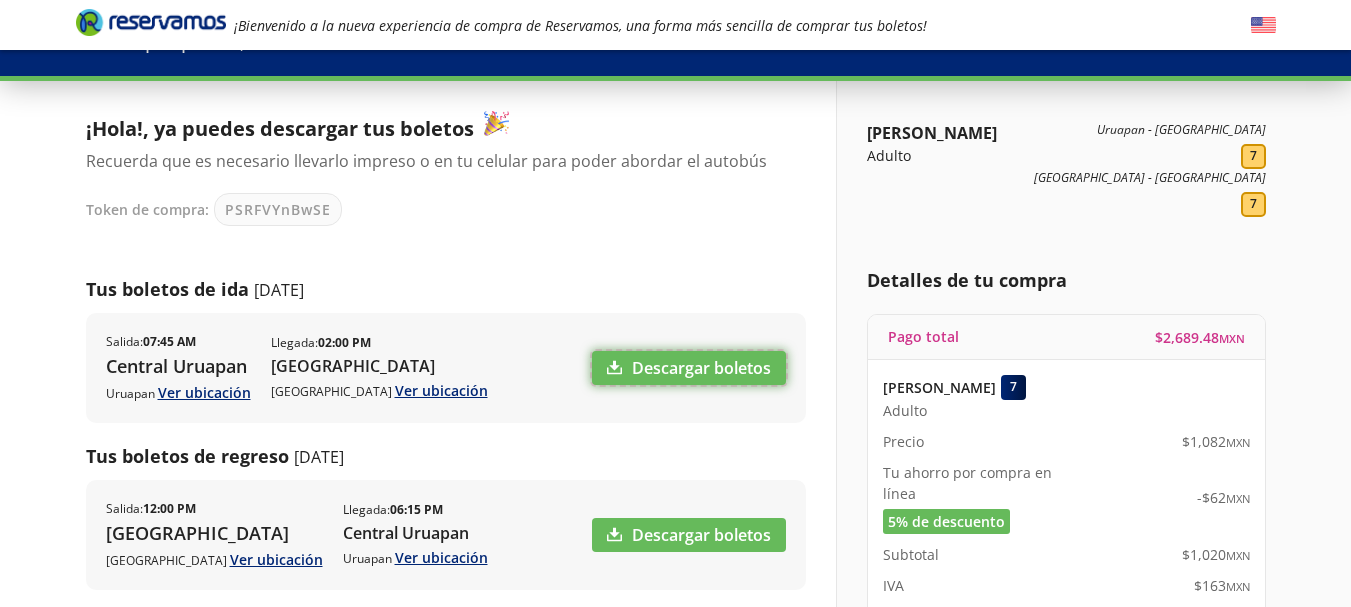 scroll, scrollTop: 200, scrollLeft: 0, axis: vertical 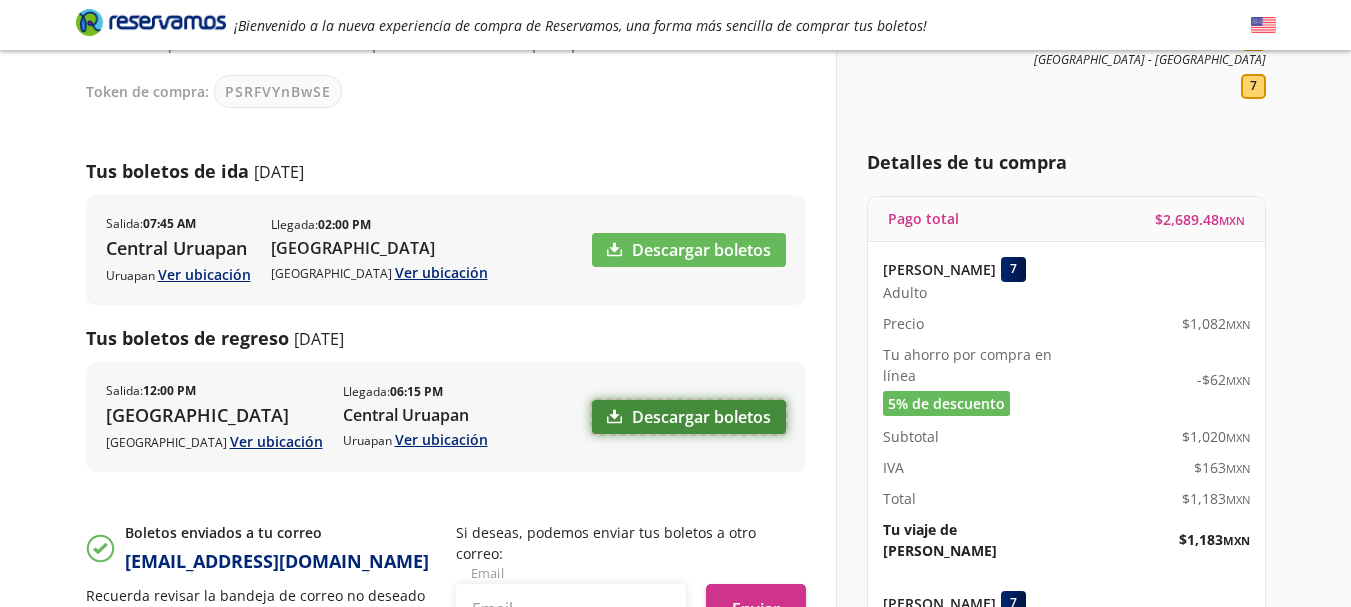 click on "Descargar boletos" at bounding box center (689, 417) 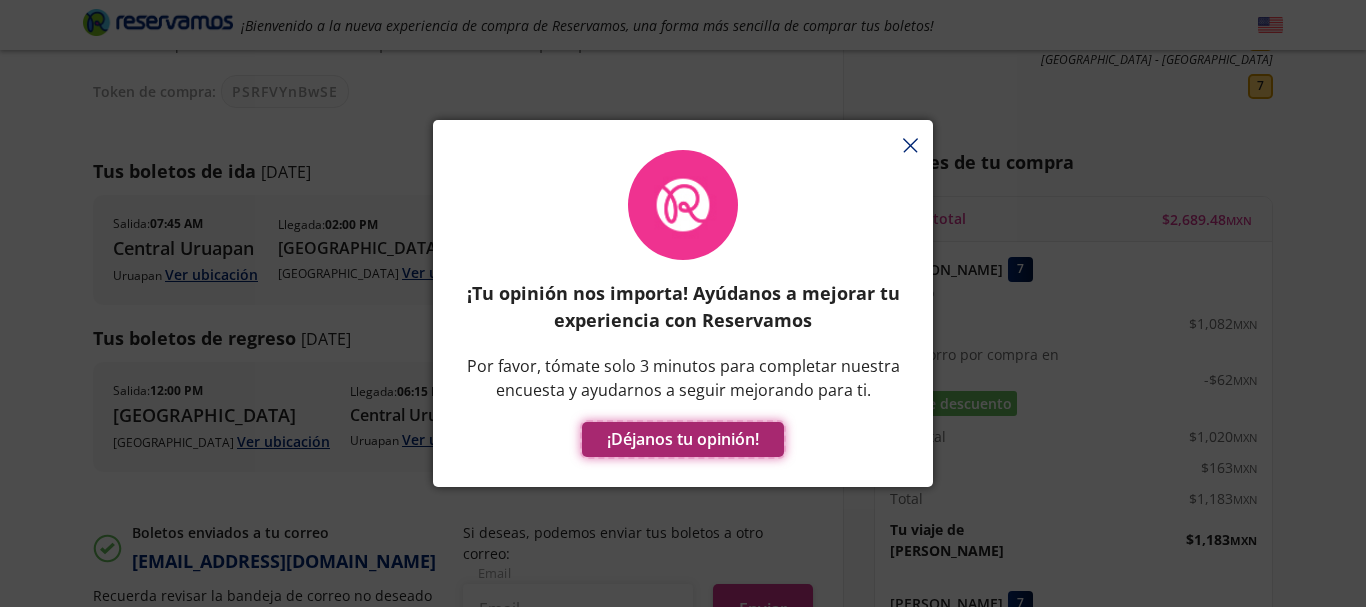 click on "¡Déjanos tu opinión!" at bounding box center [683, 439] 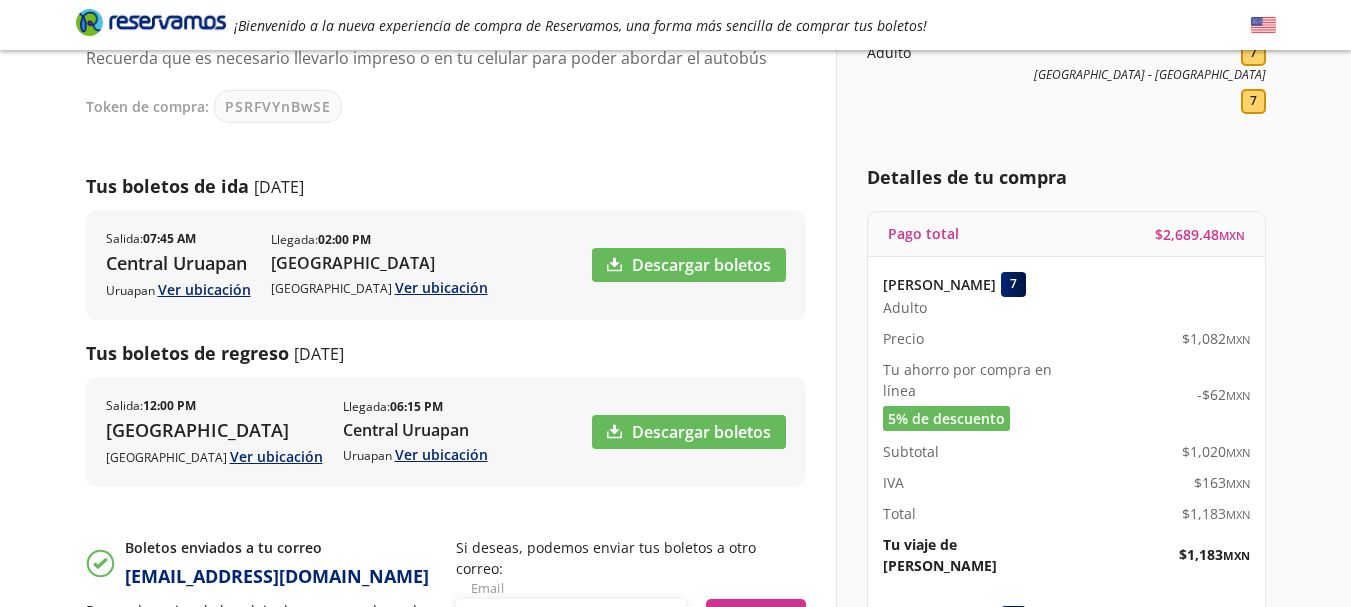 scroll, scrollTop: 200, scrollLeft: 0, axis: vertical 